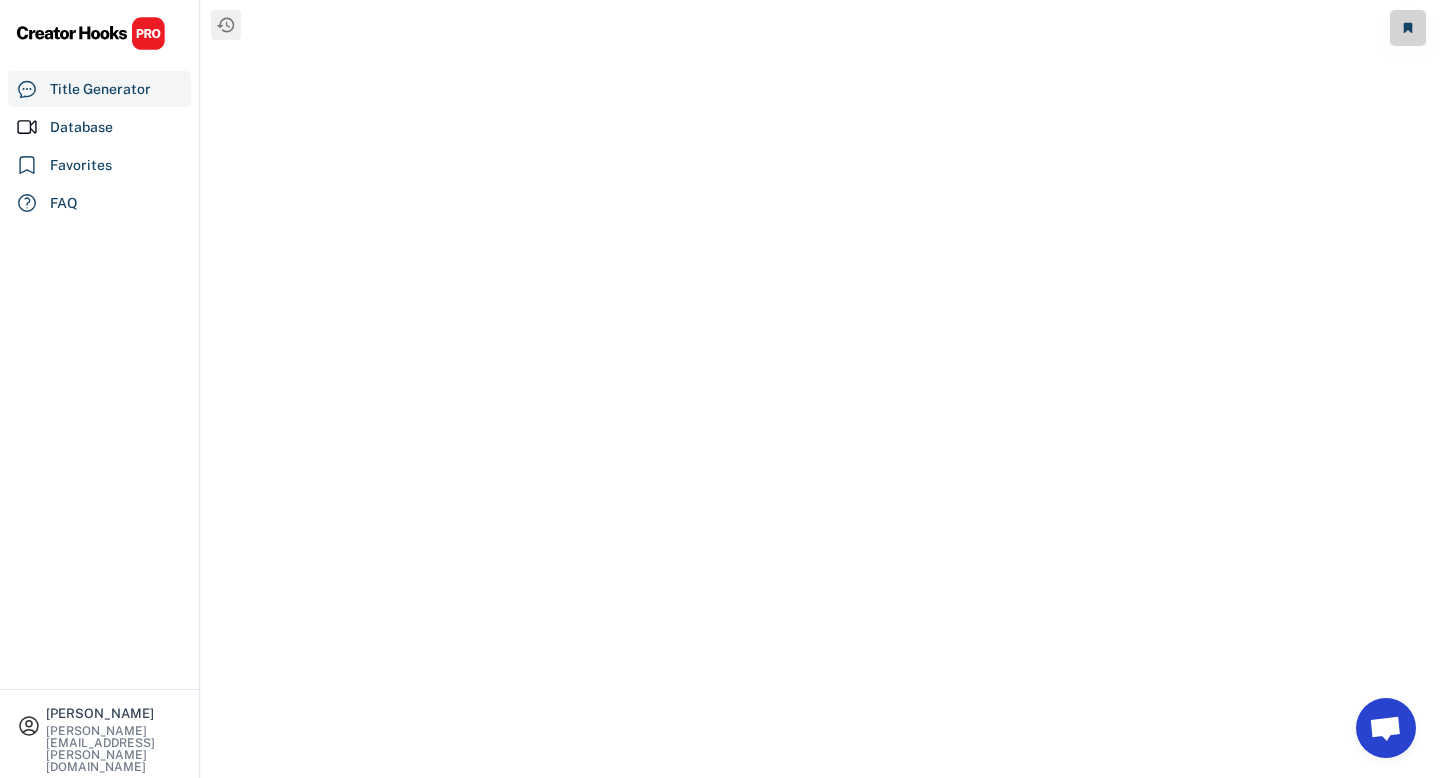 scroll, scrollTop: 0, scrollLeft: 0, axis: both 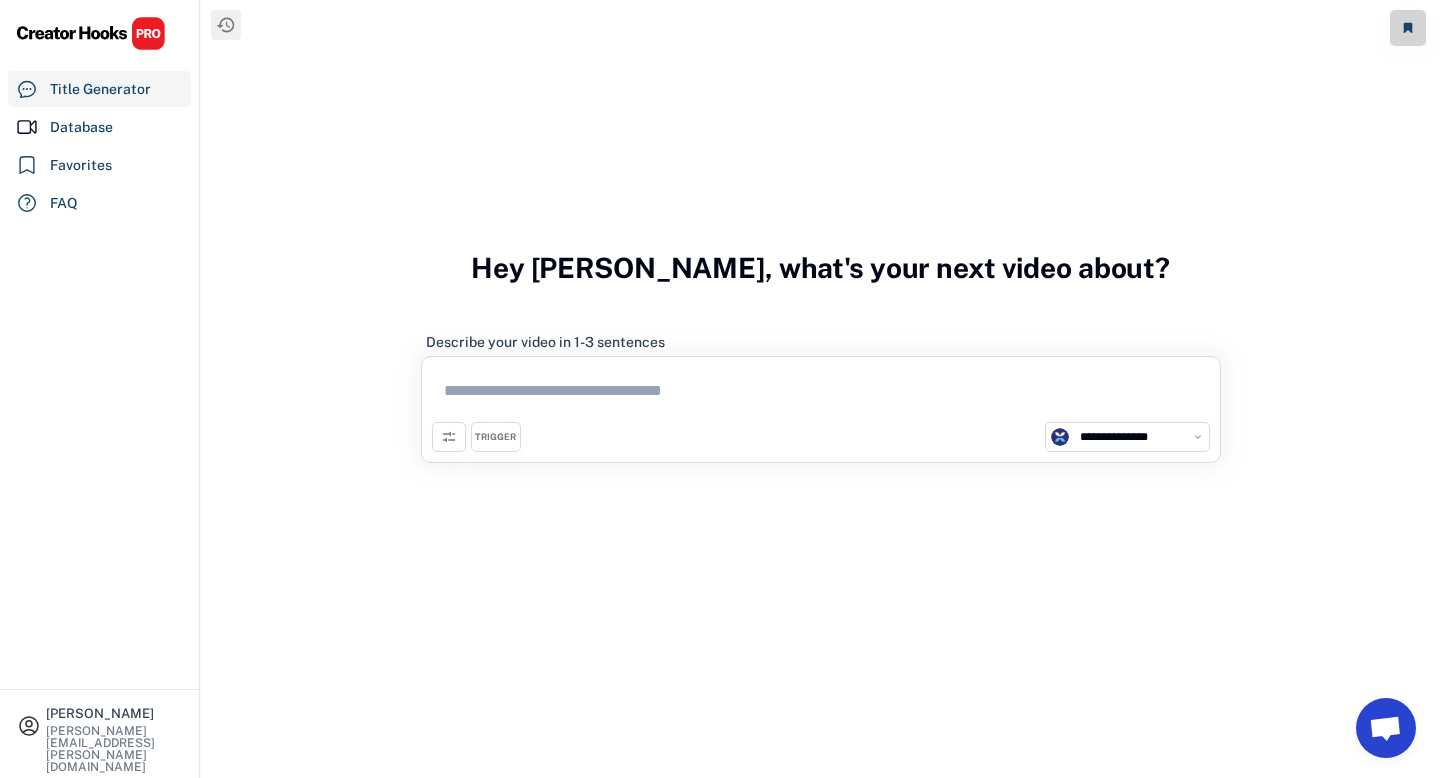 click at bounding box center [821, 394] 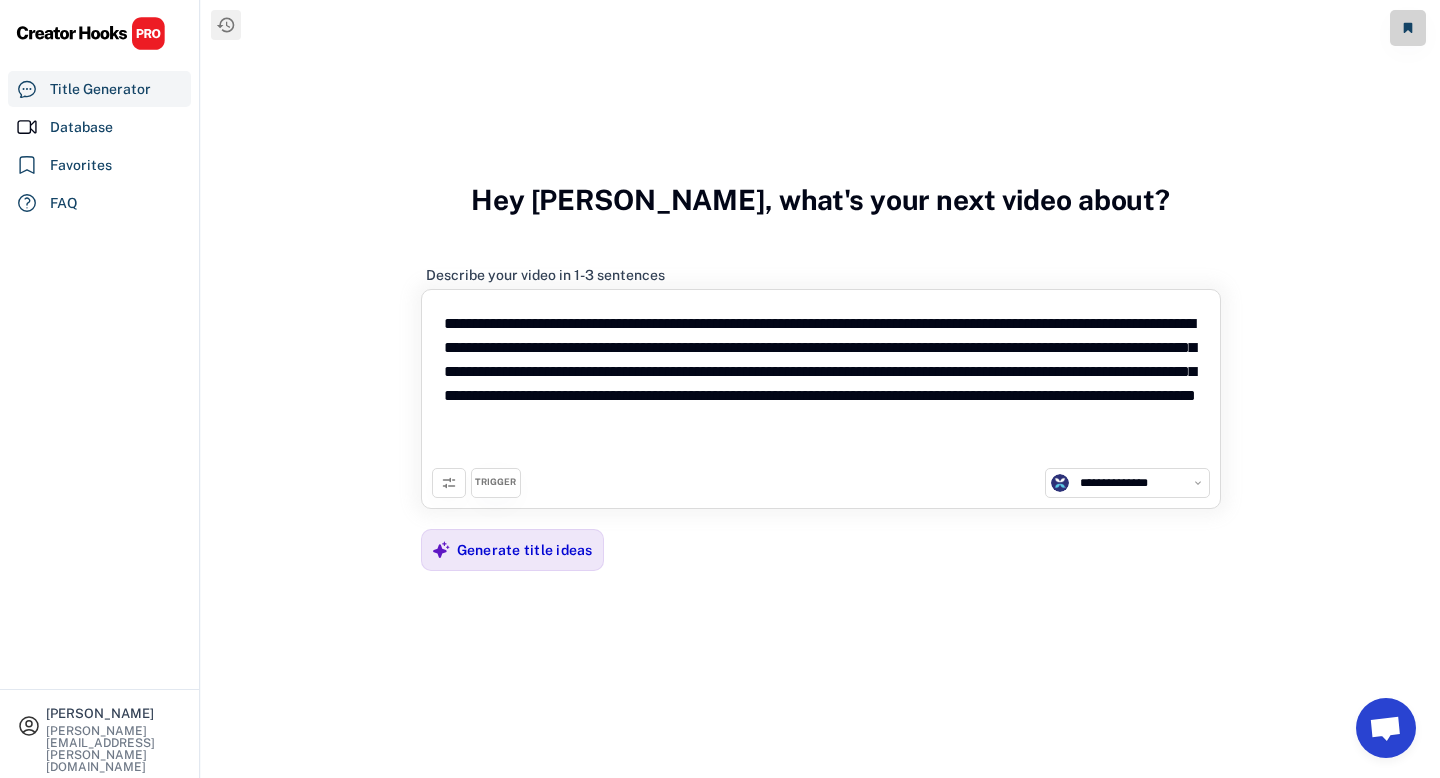 type on "**********" 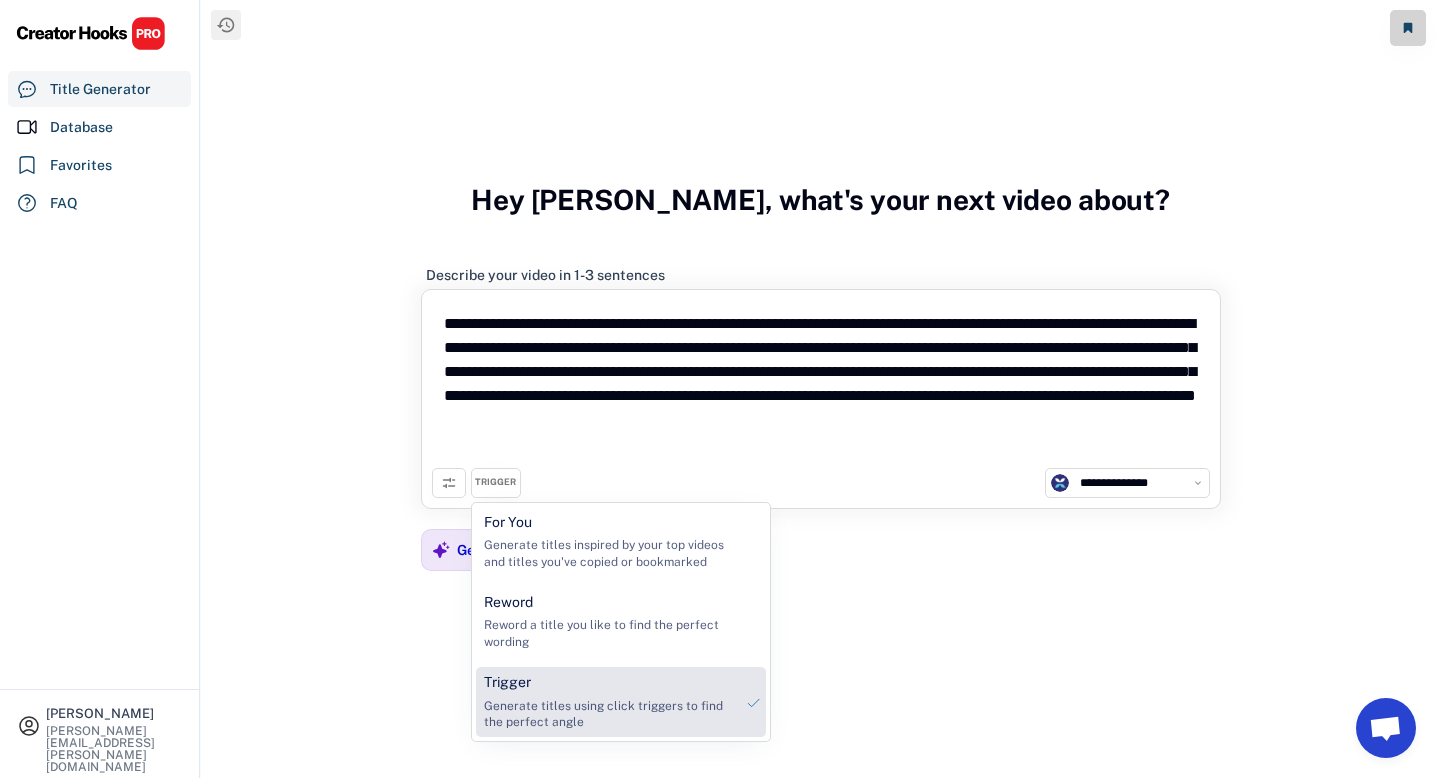 click on "Trigger Generate titles using click triggers to find the perfect angle" at bounding box center [608, 702] 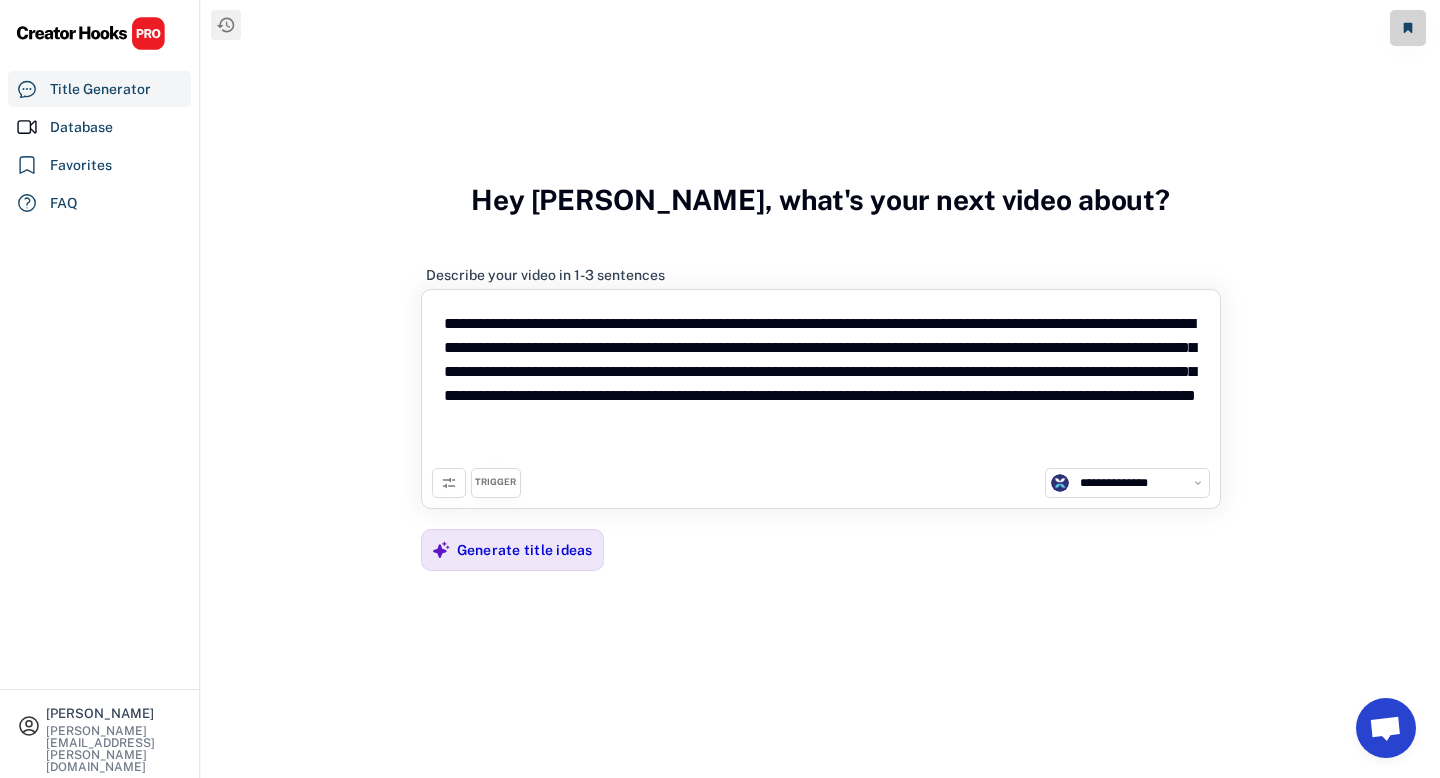 click 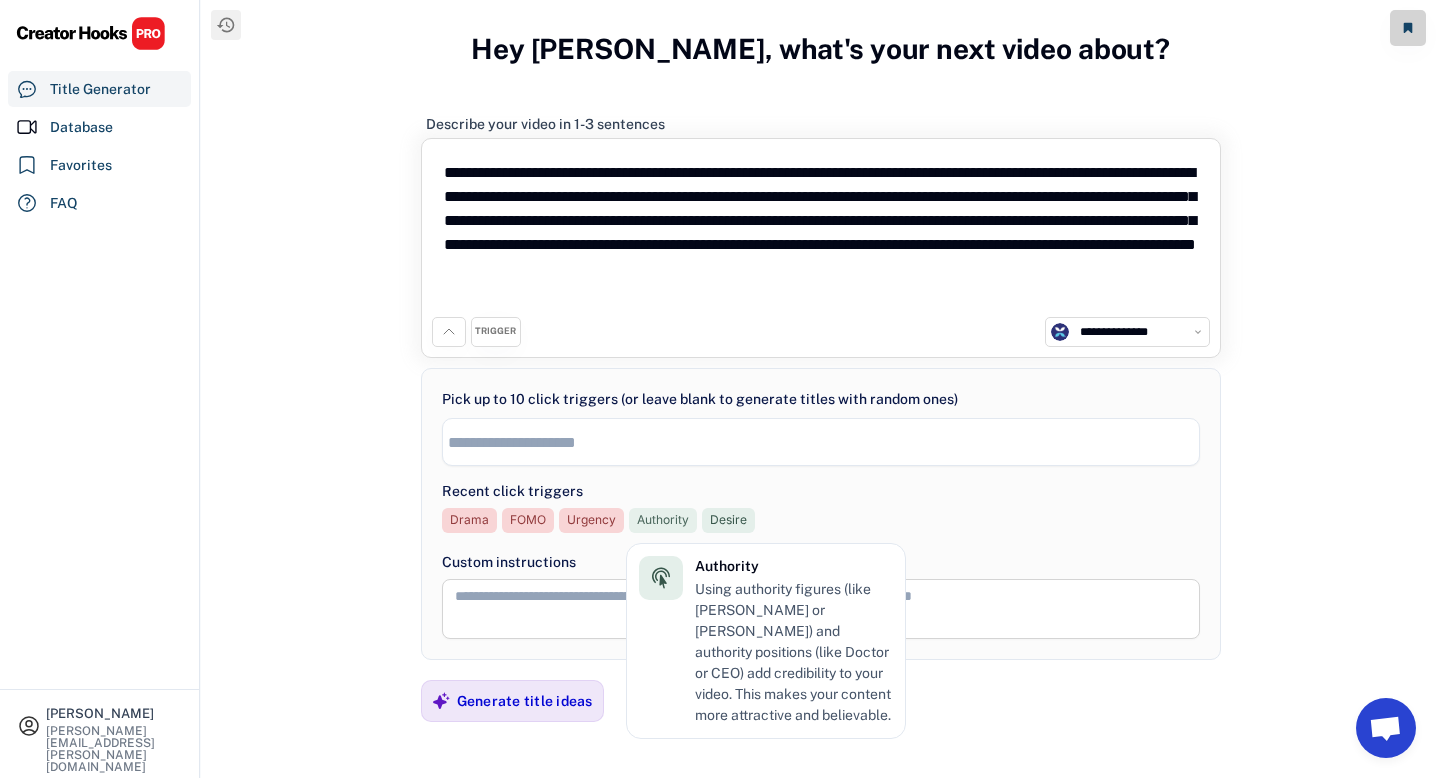 click on "Authority" at bounding box center [663, 520] 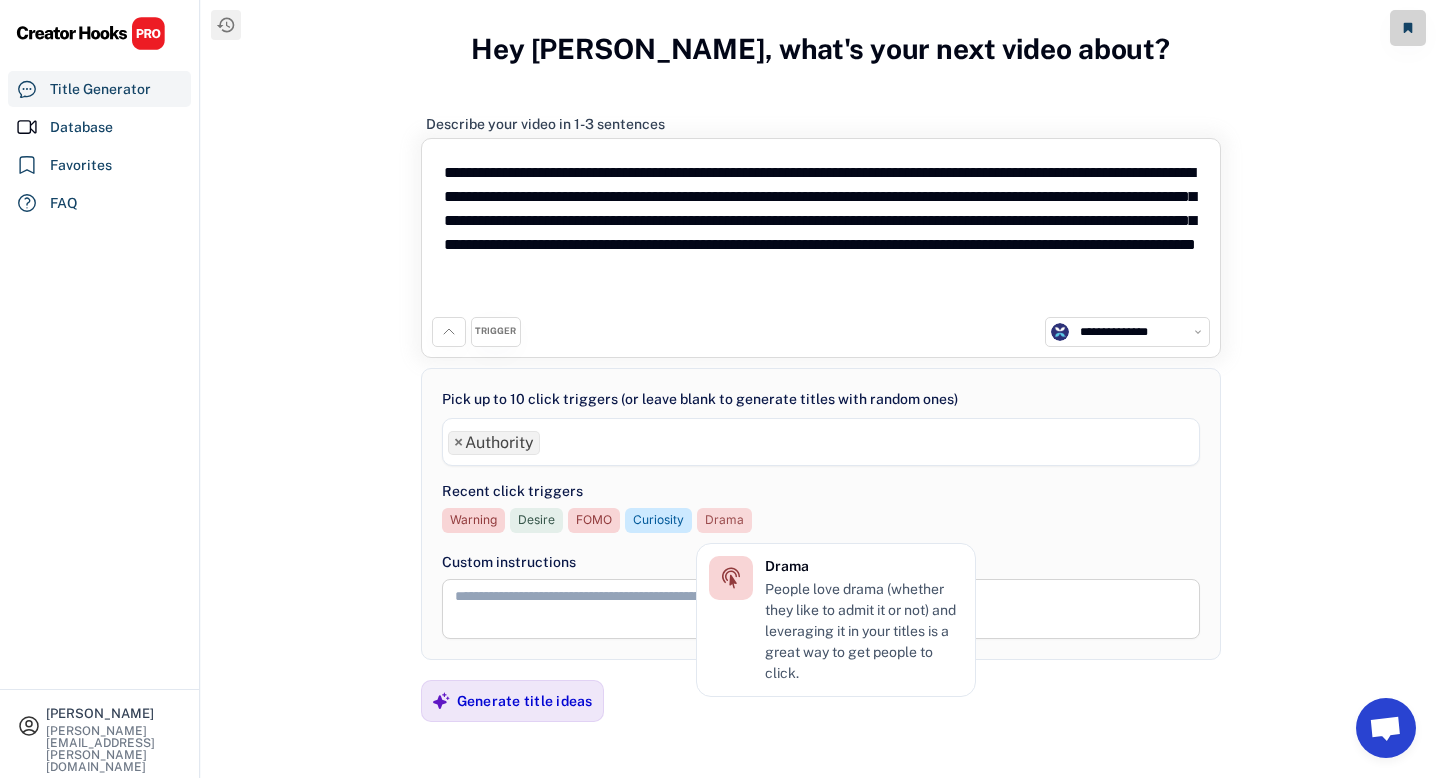 click on "Drama" at bounding box center [724, 520] 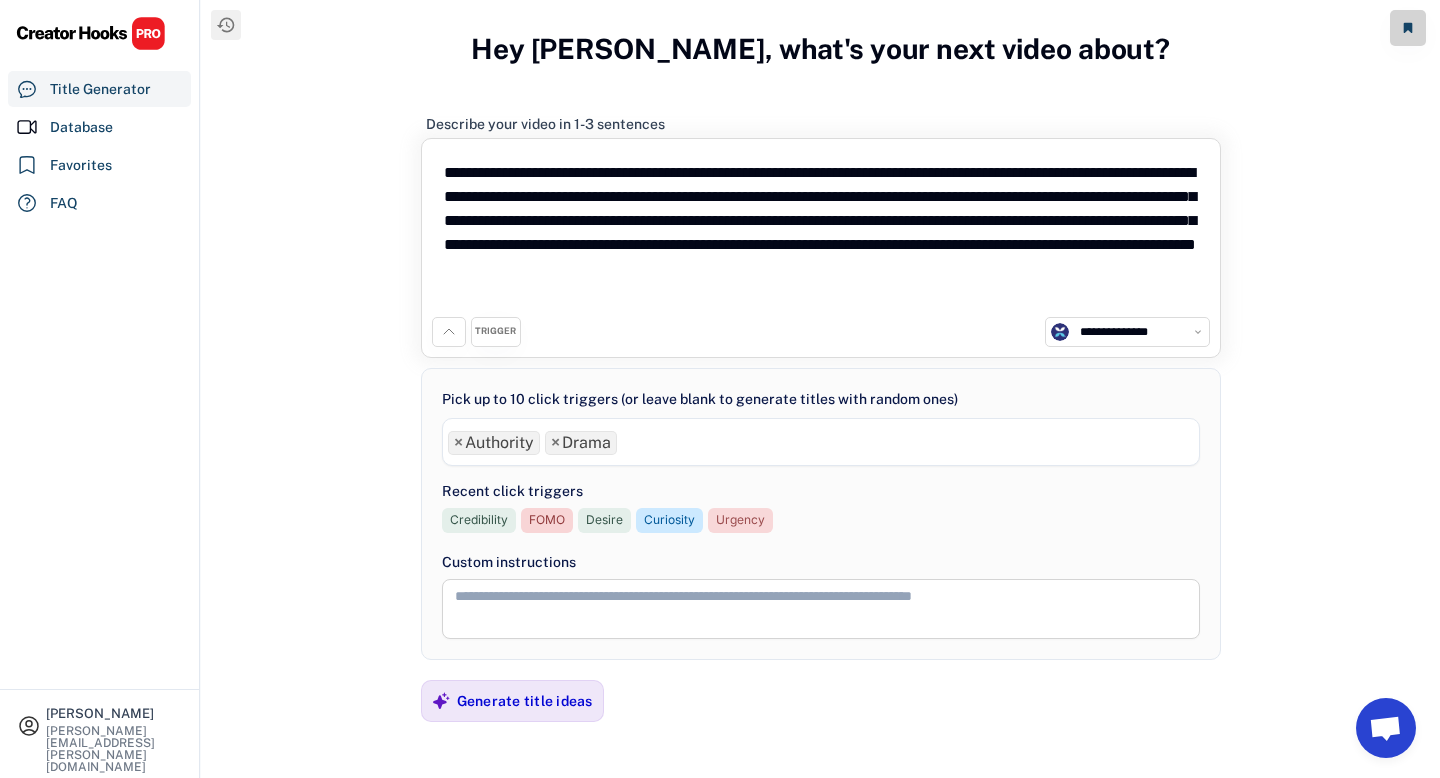 scroll, scrollTop: 221, scrollLeft: 0, axis: vertical 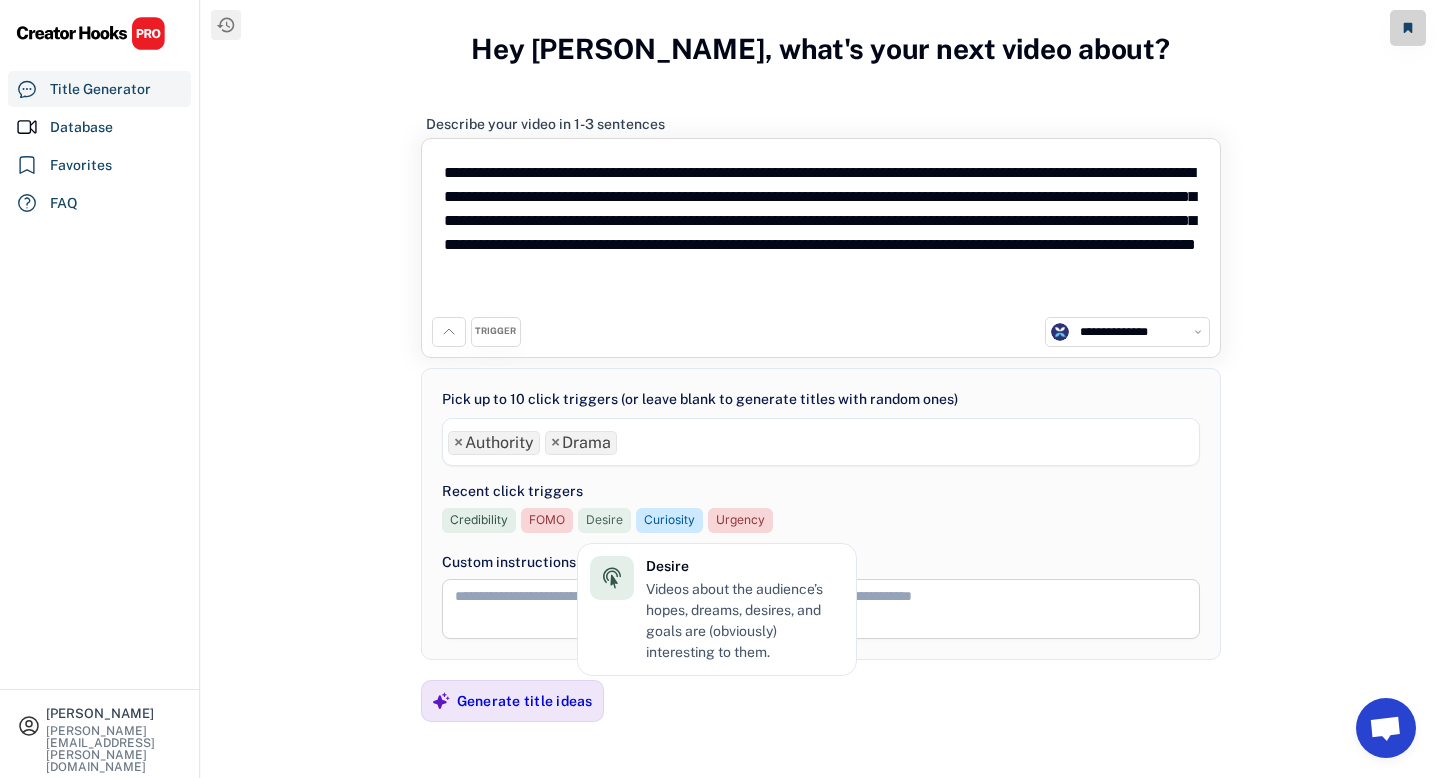 click on "Desire" at bounding box center [604, 520] 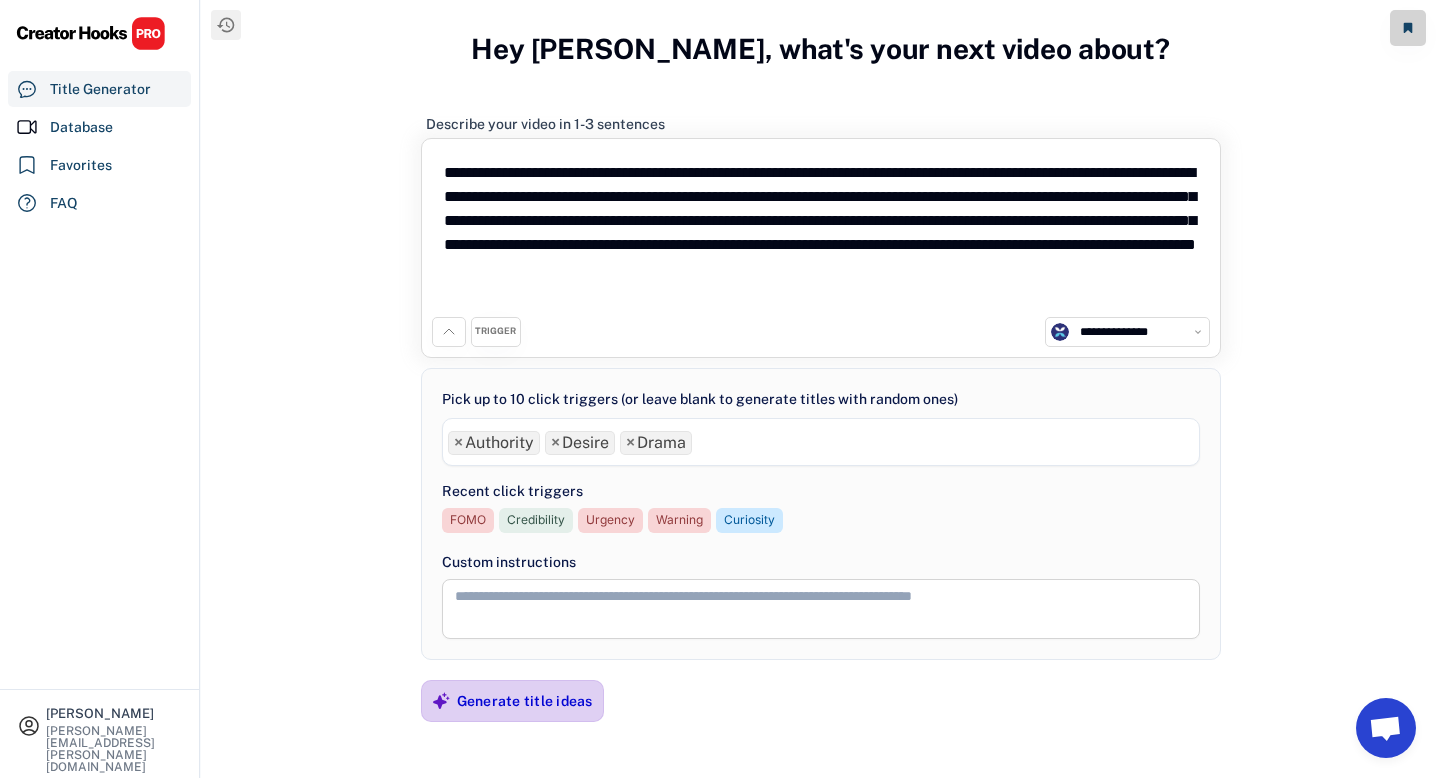 click on "Generate title ideas" at bounding box center [525, 701] 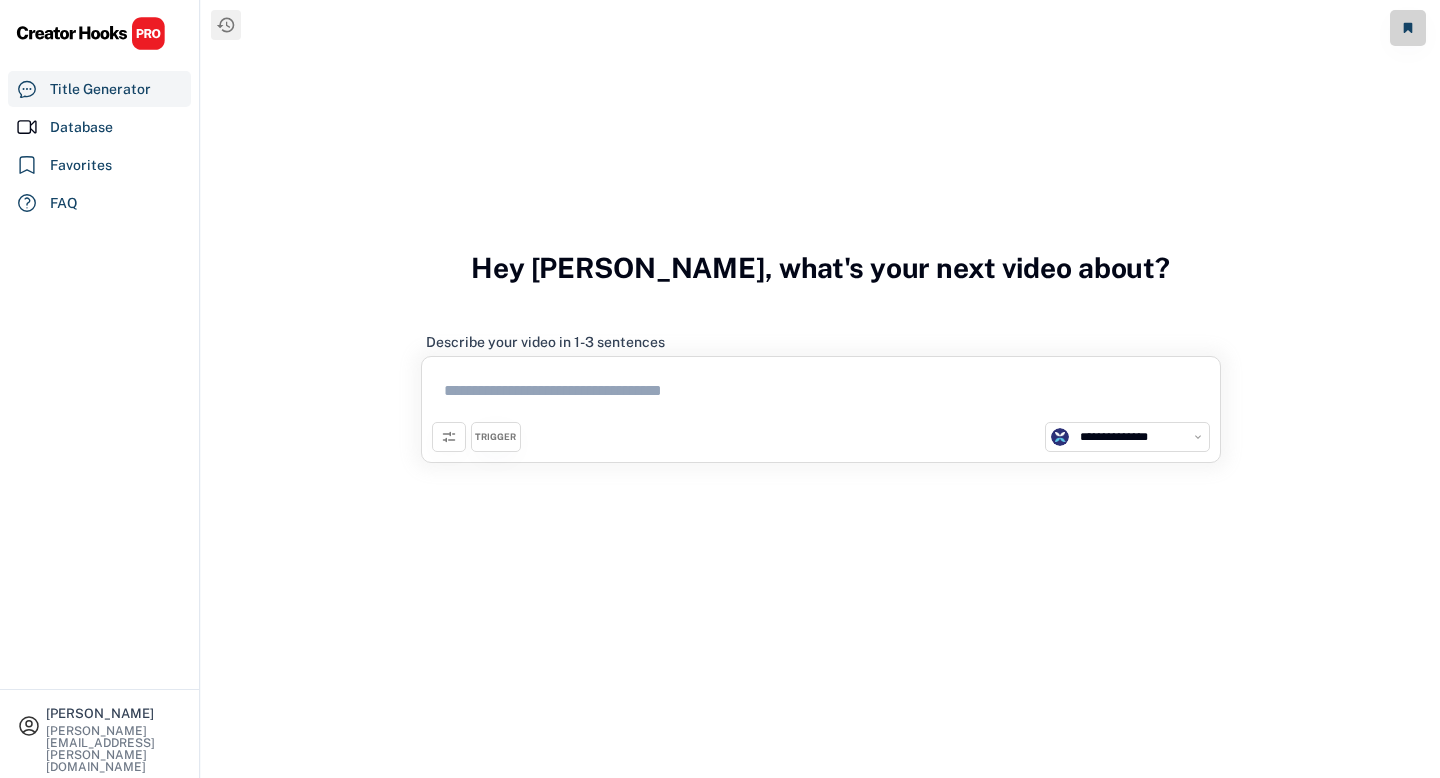 select on "**********" 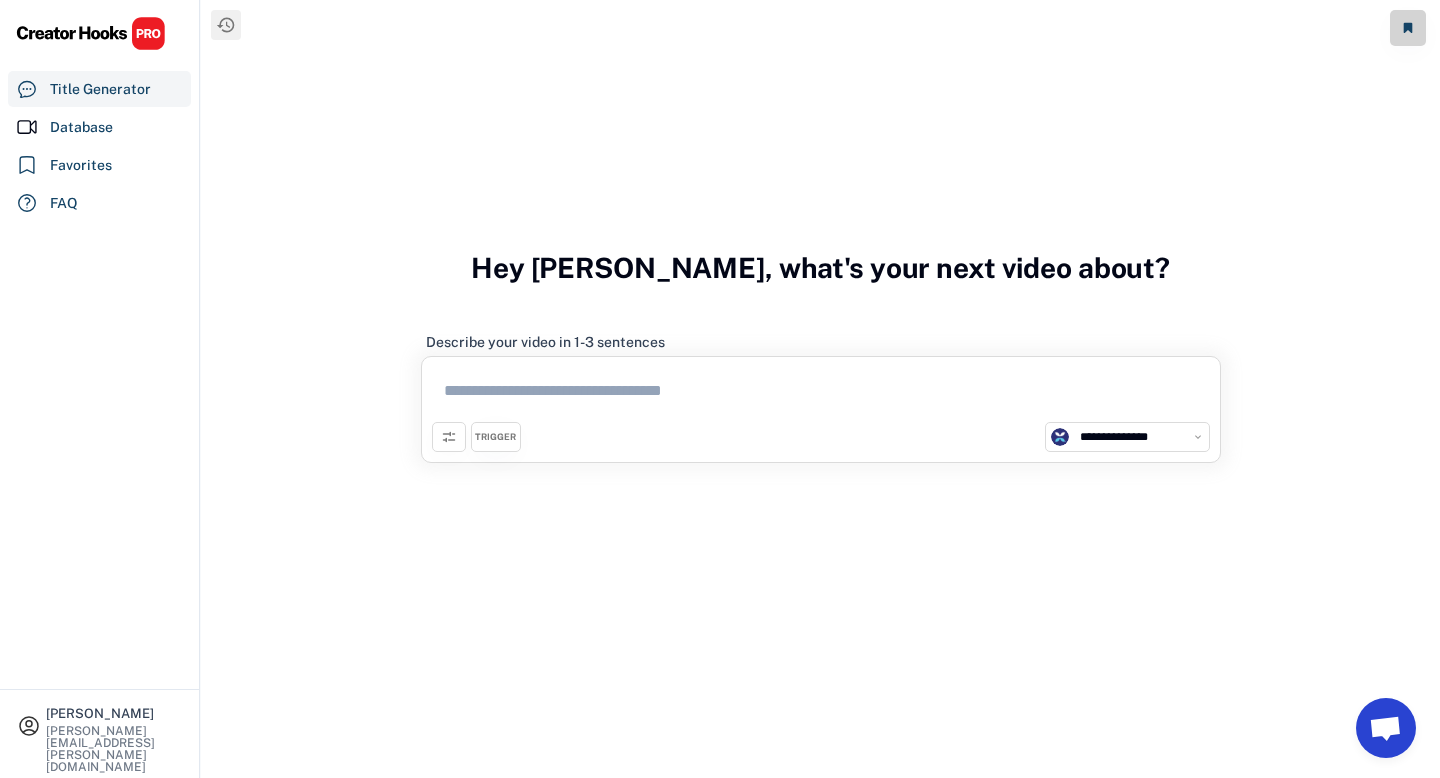 click at bounding box center (821, 394) 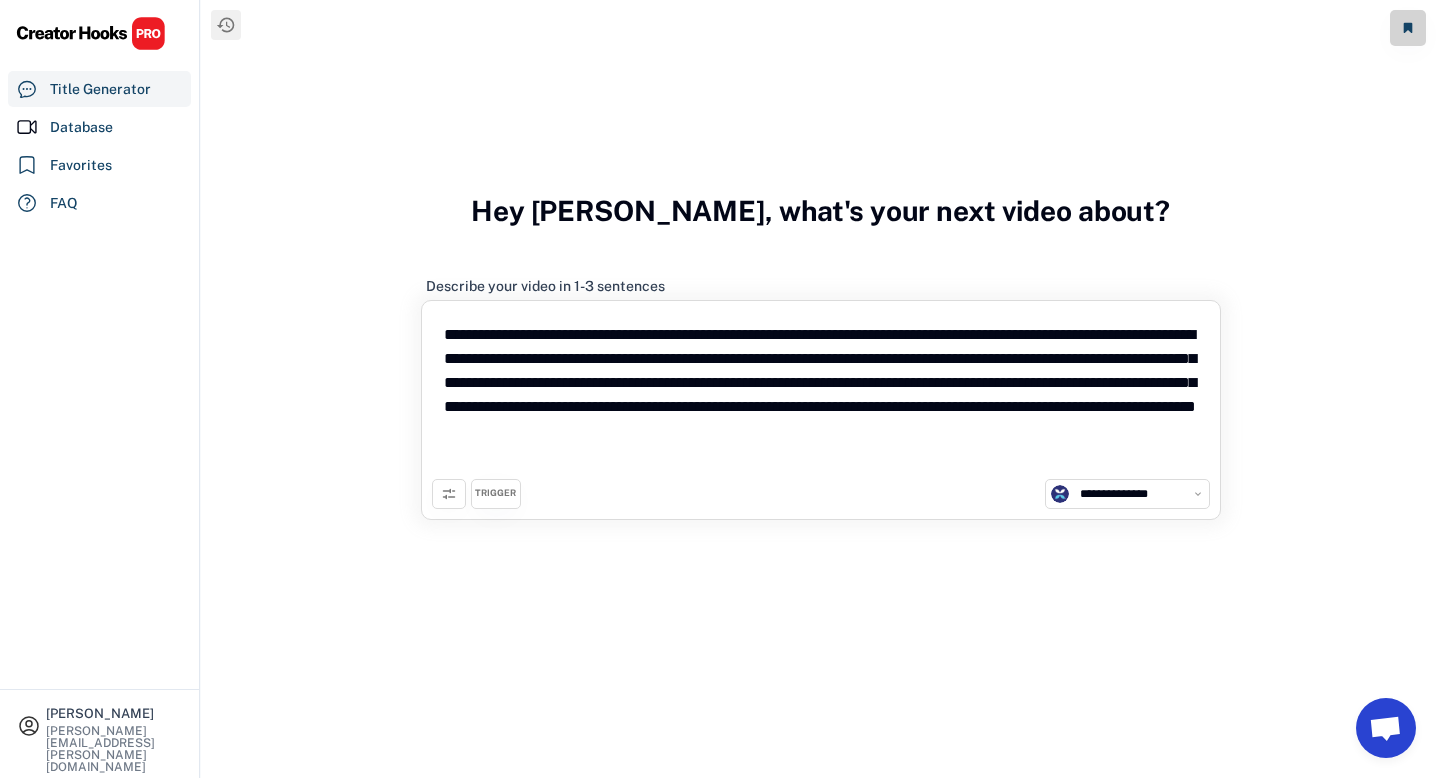 type on "**********" 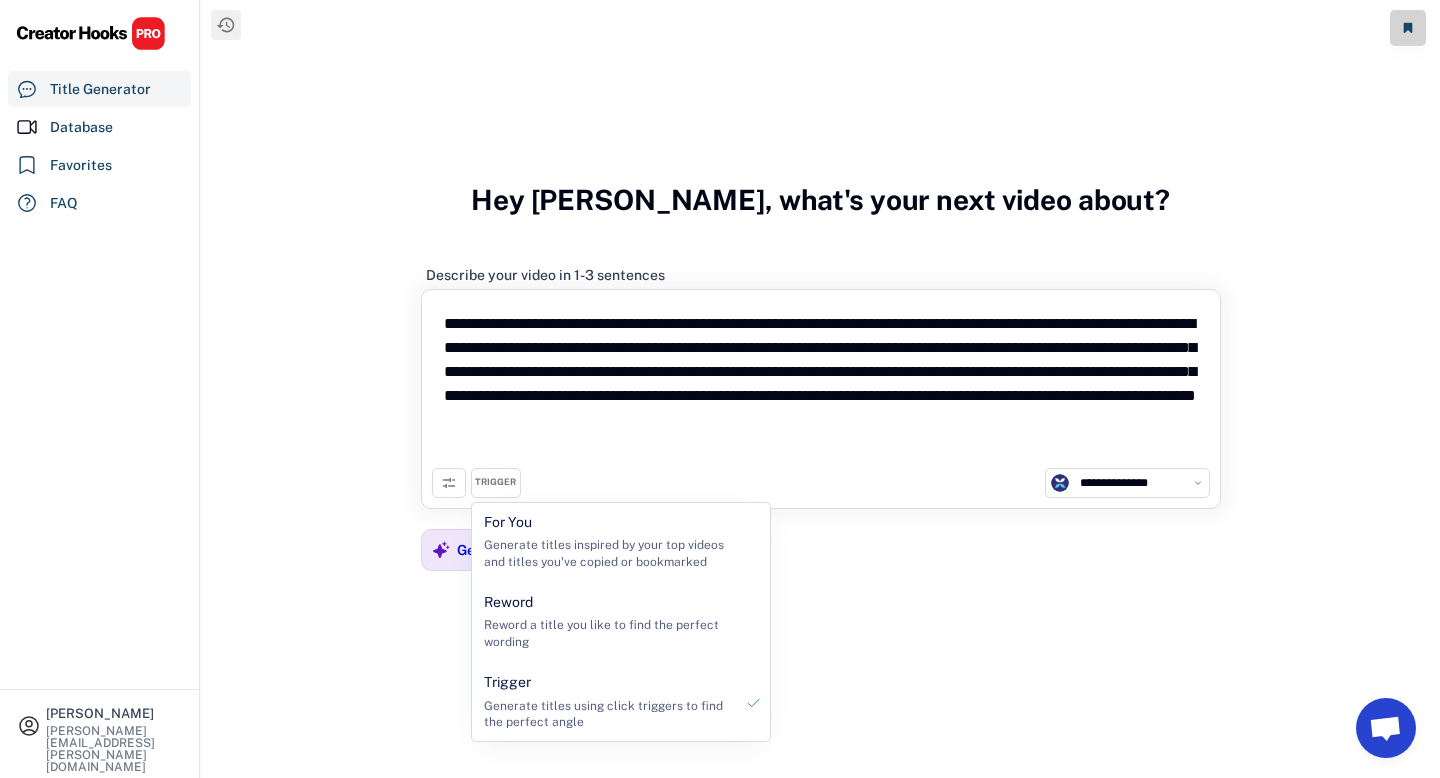click 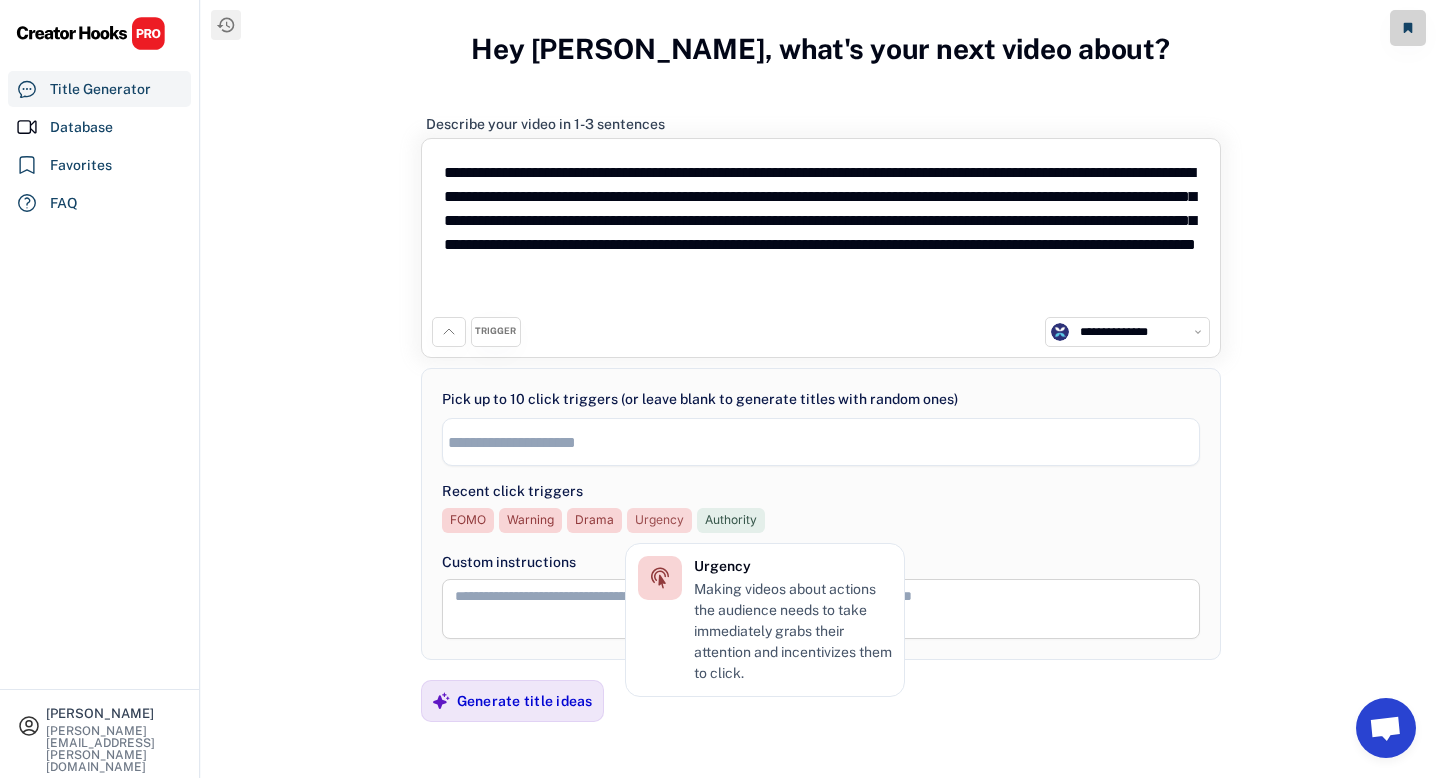 click on "Urgency" 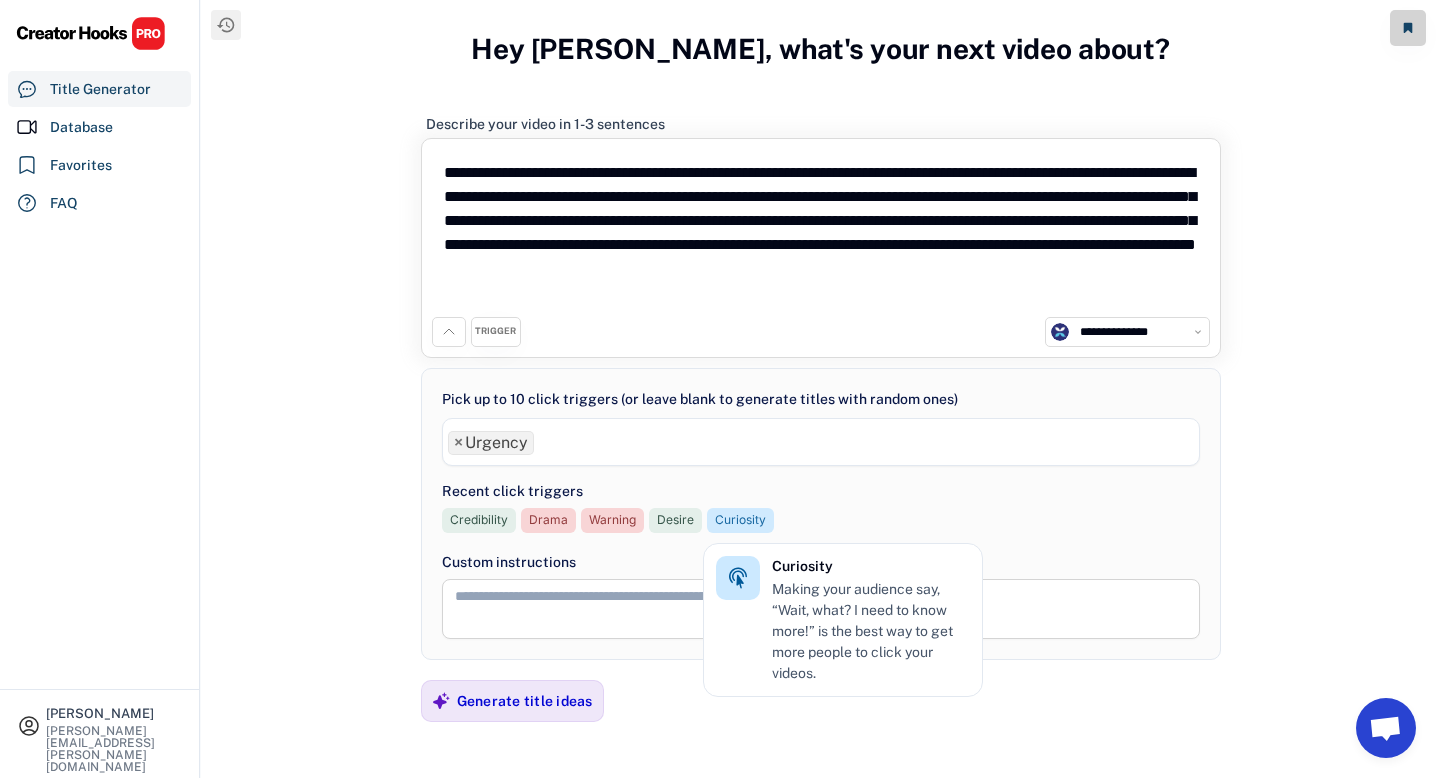 click on "Curiosity" at bounding box center (740, 520) 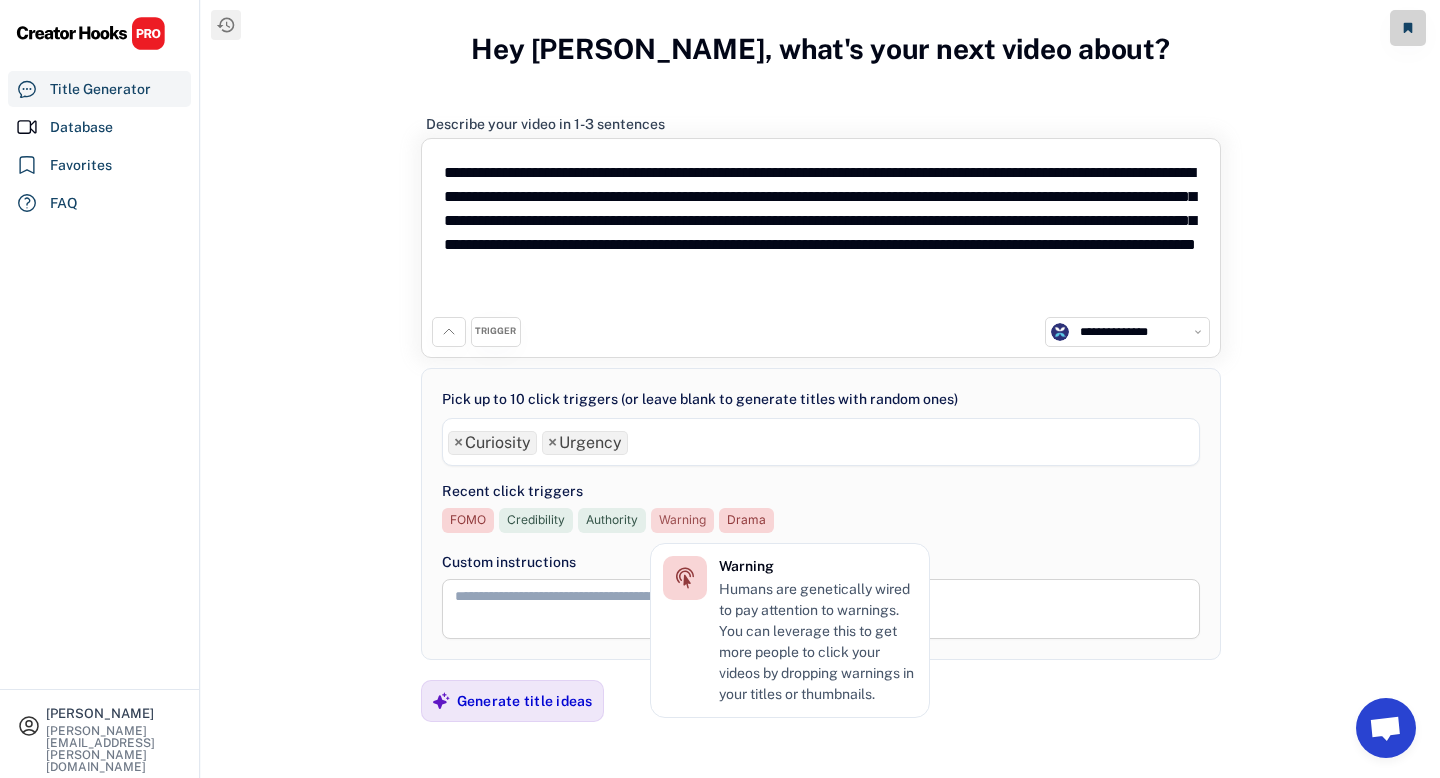 click on "Warning" at bounding box center [682, 520] 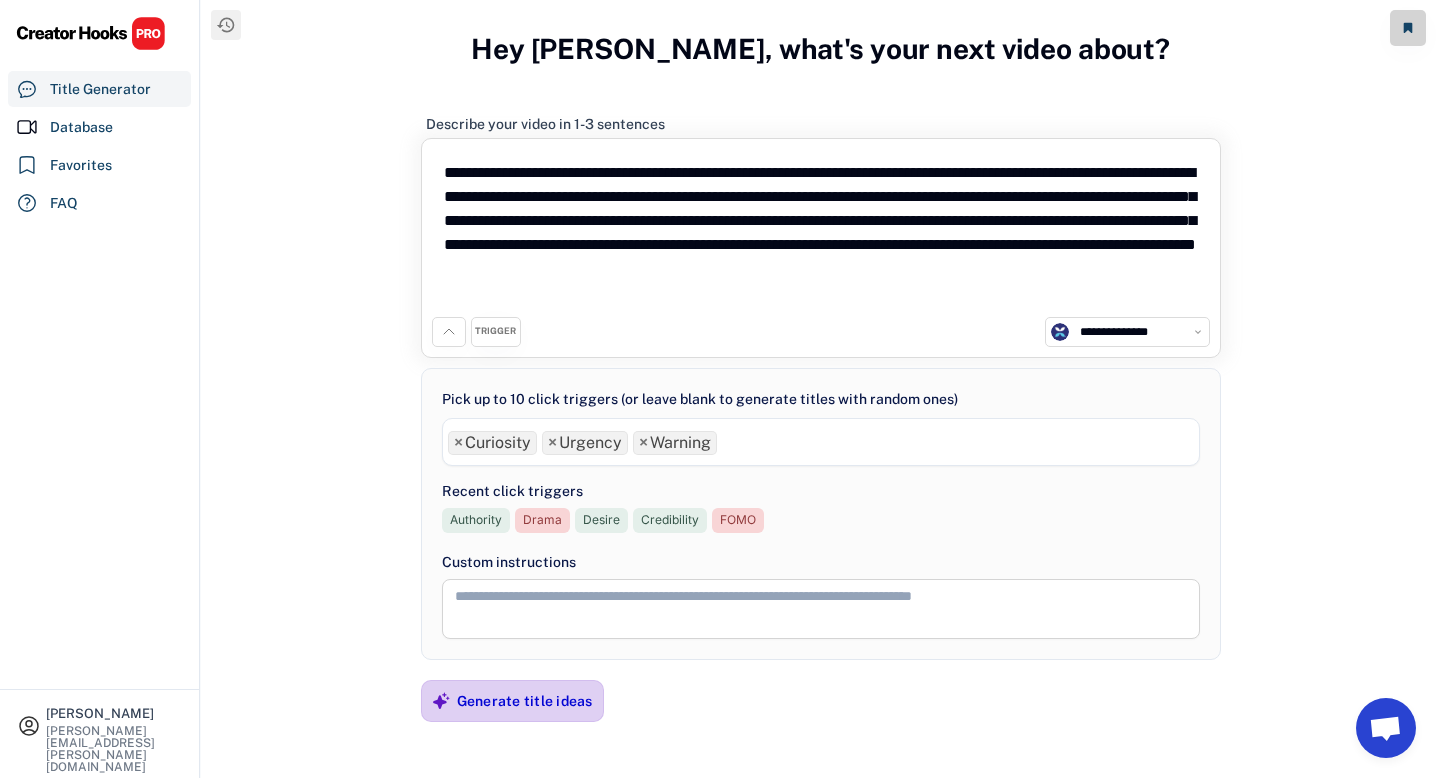 click on "Generate title ideas" at bounding box center (525, 701) 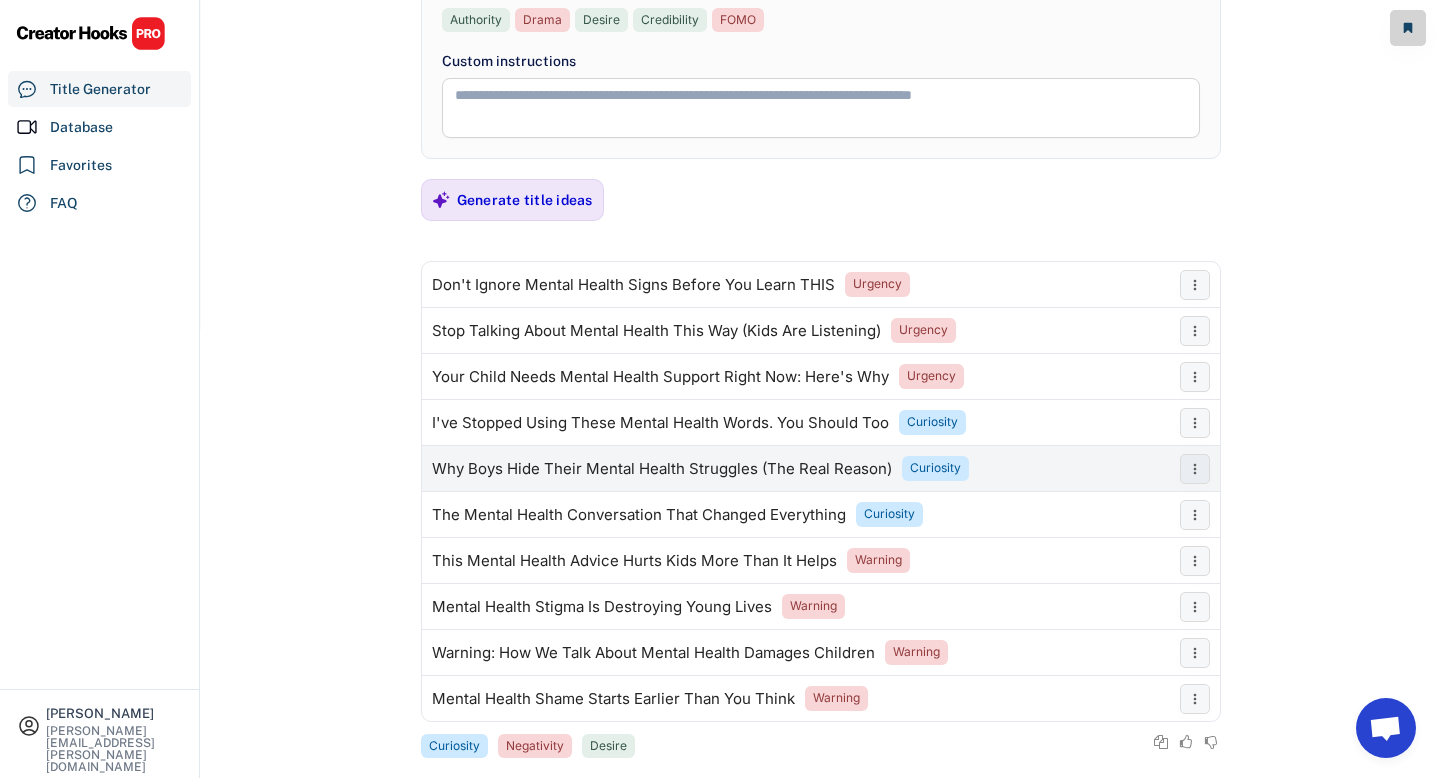 scroll, scrollTop: 450, scrollLeft: 0, axis: vertical 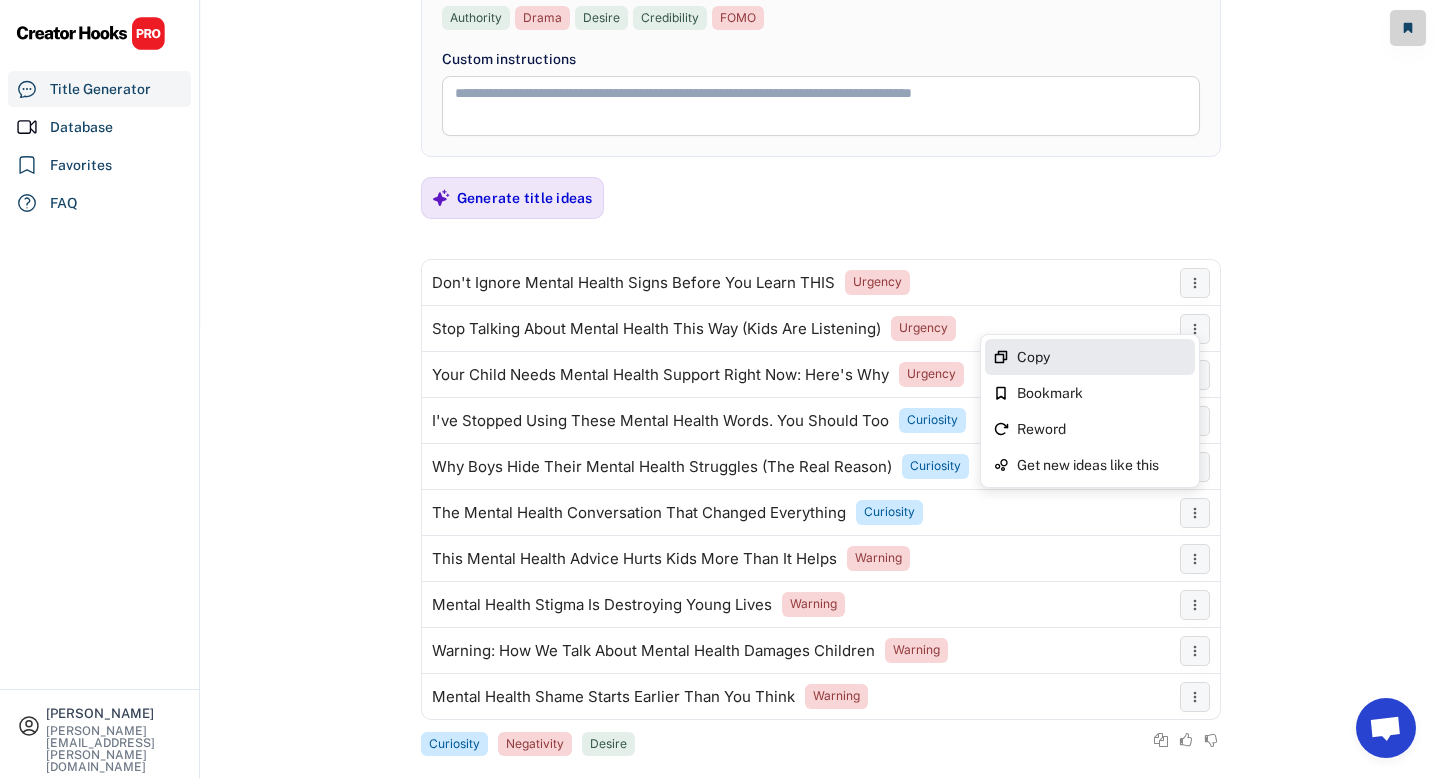 click on "Copy" at bounding box center [1102, 357] 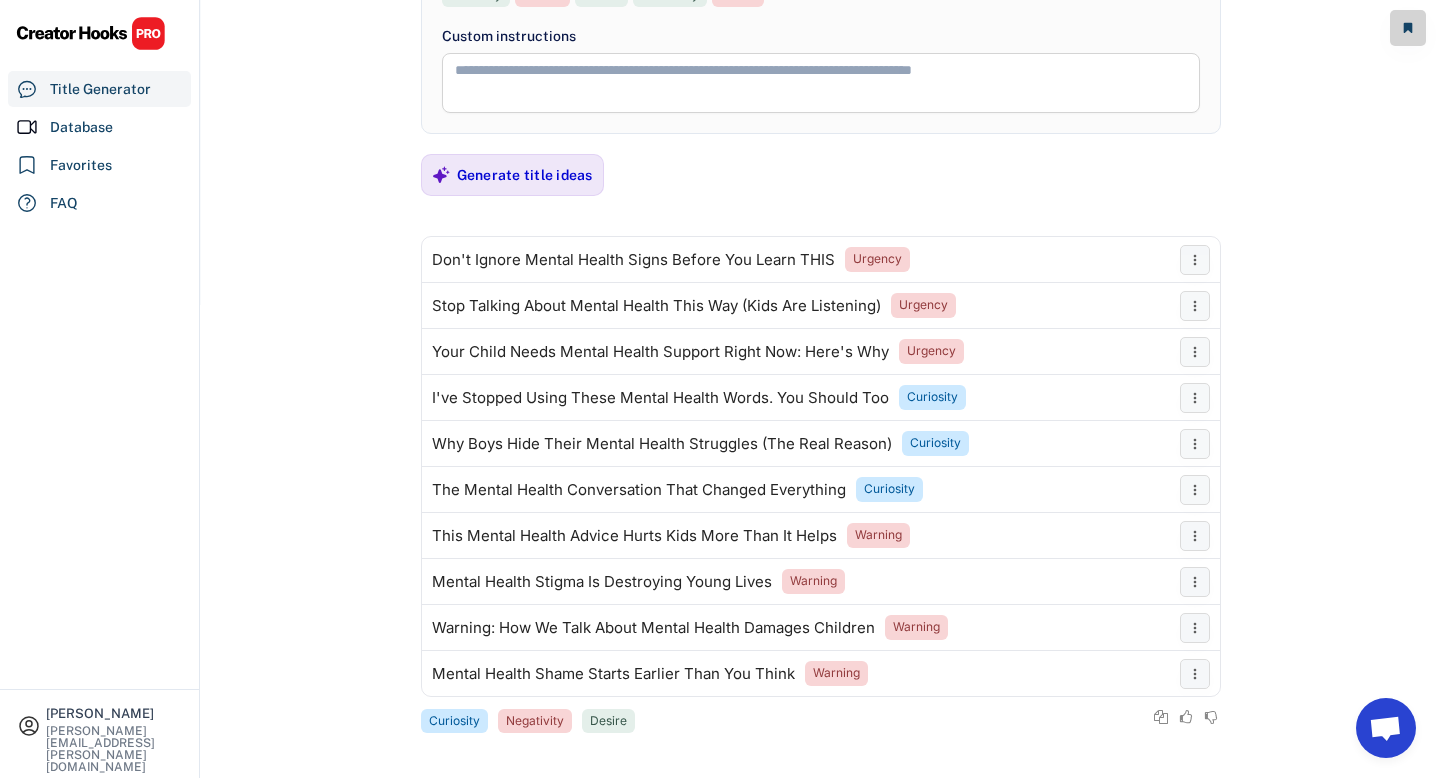 scroll, scrollTop: 480, scrollLeft: 0, axis: vertical 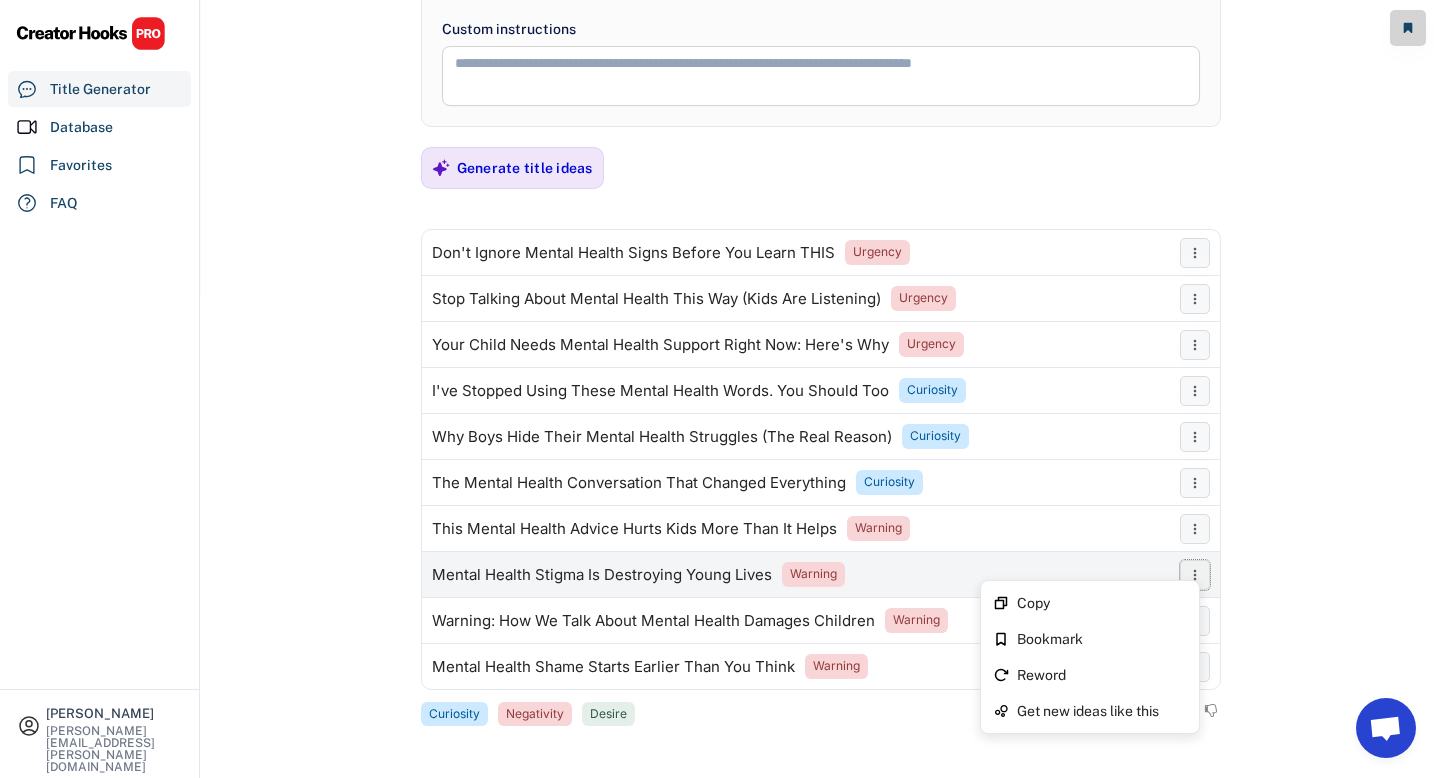 click 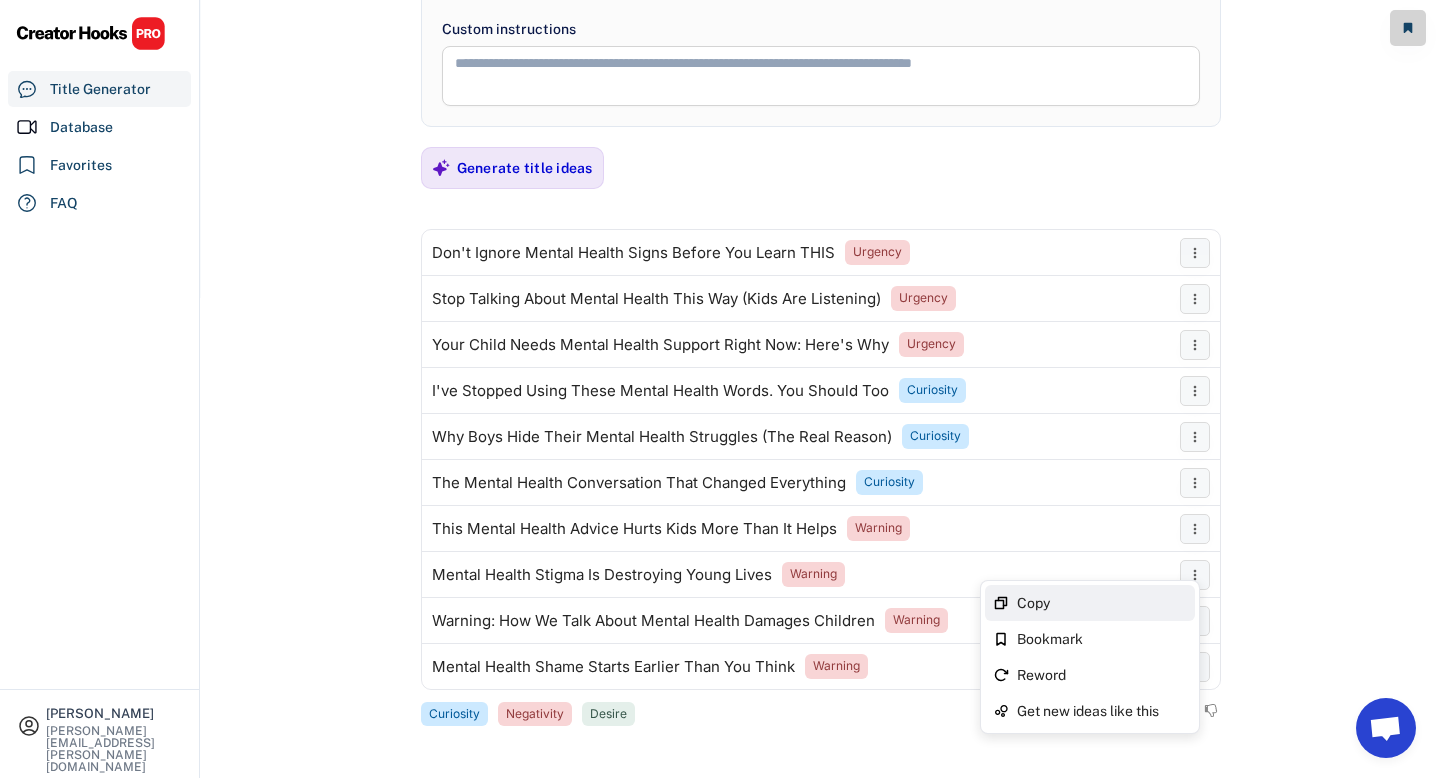 click on "Copy" at bounding box center (1102, 603) 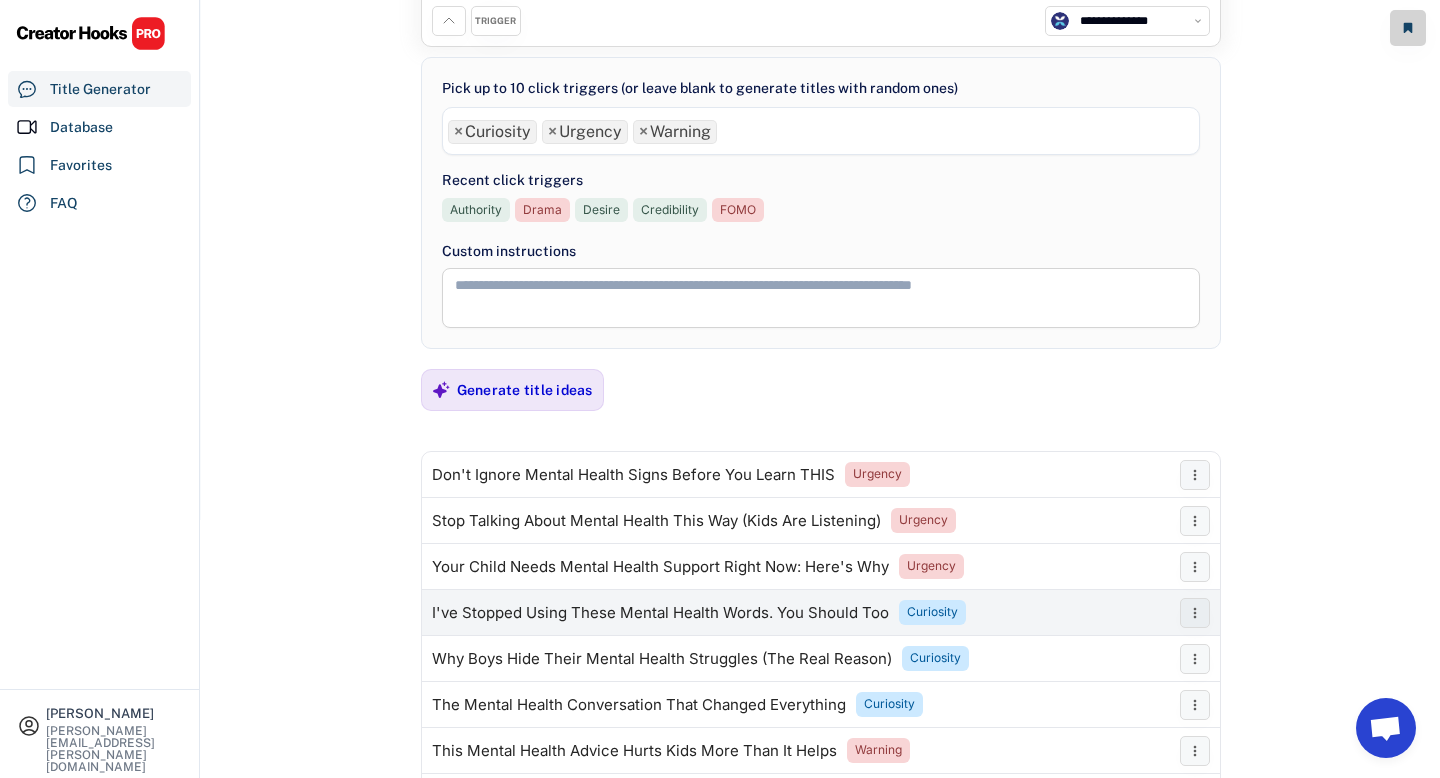 scroll, scrollTop: 164, scrollLeft: 0, axis: vertical 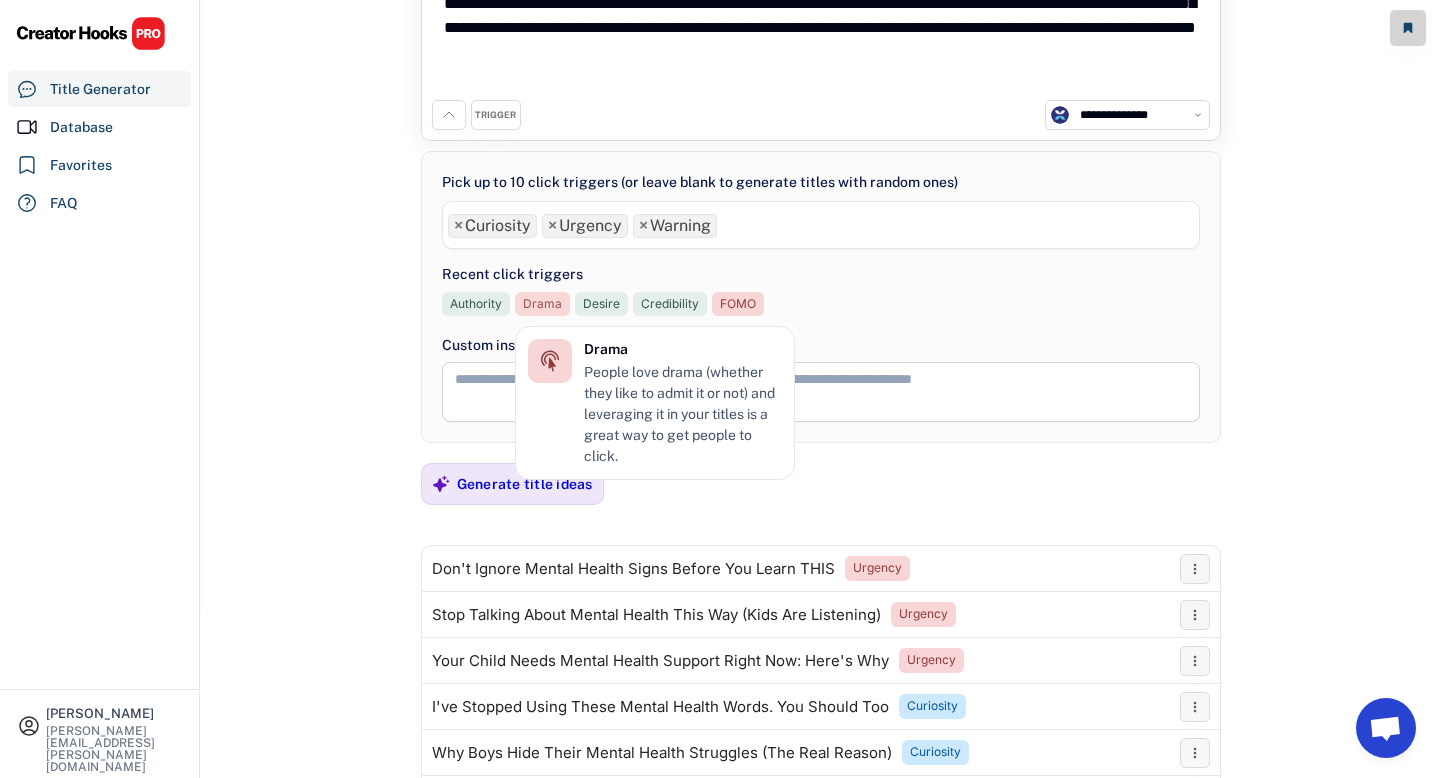 click on "Drama" 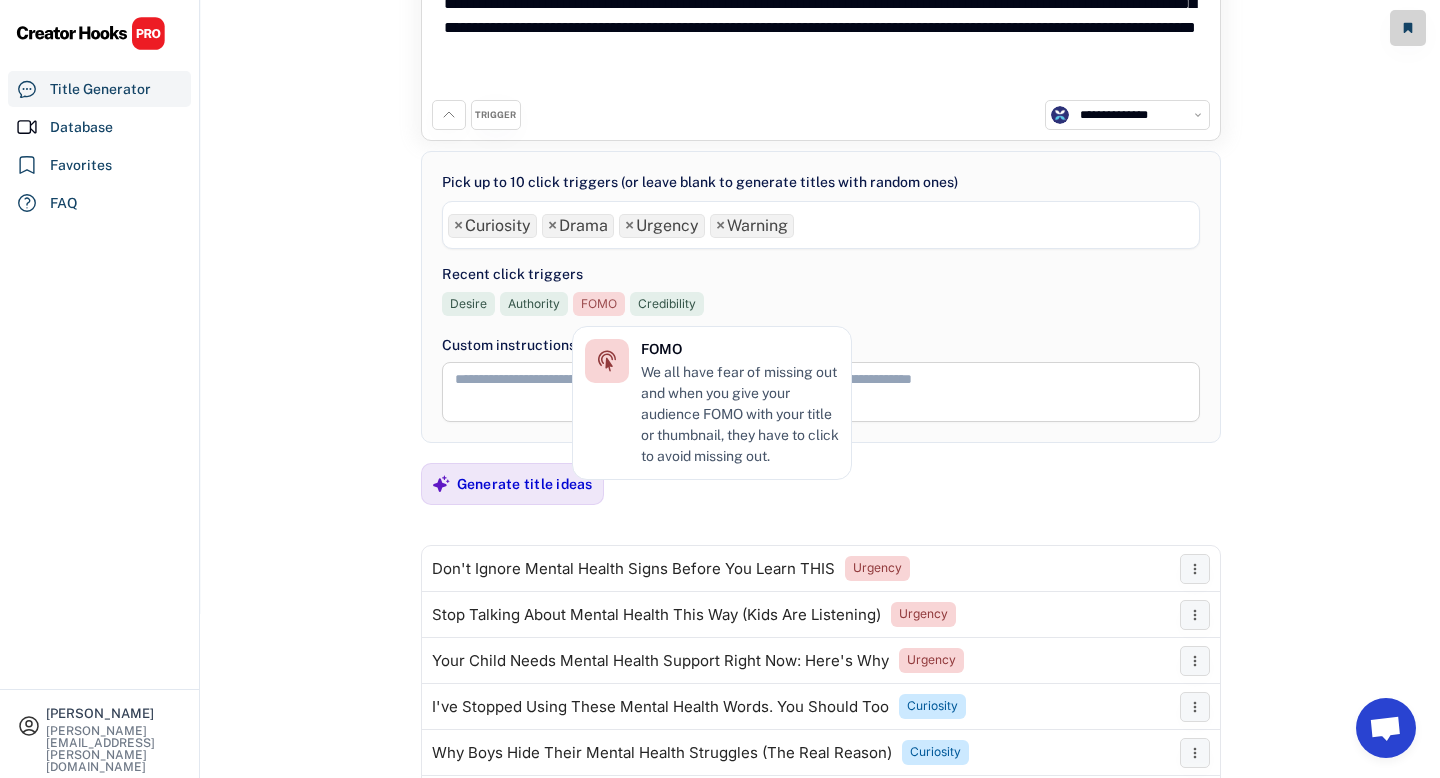 click on "FOMO" at bounding box center (599, 304) 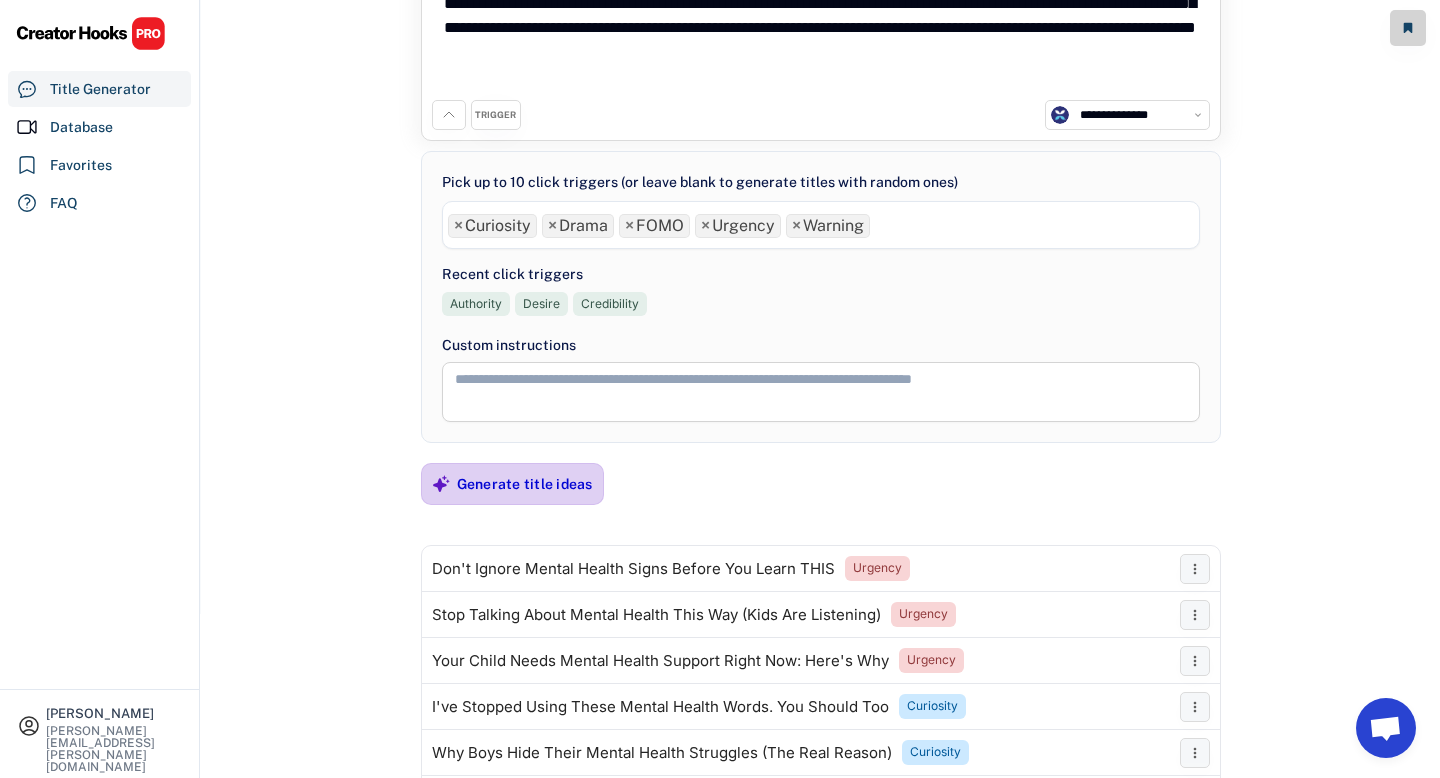 click on "Generate title ideas" at bounding box center [525, 484] 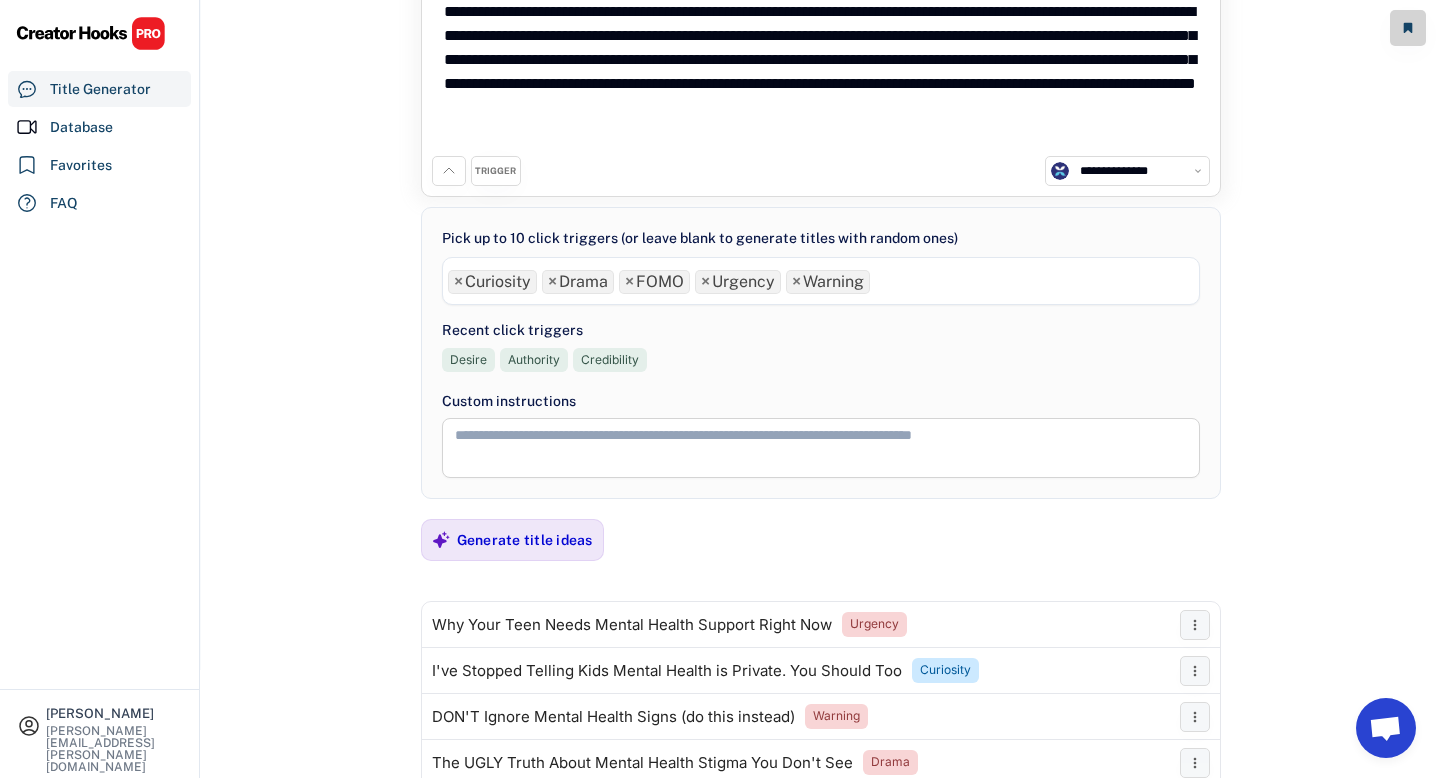 scroll, scrollTop: 250, scrollLeft: 0, axis: vertical 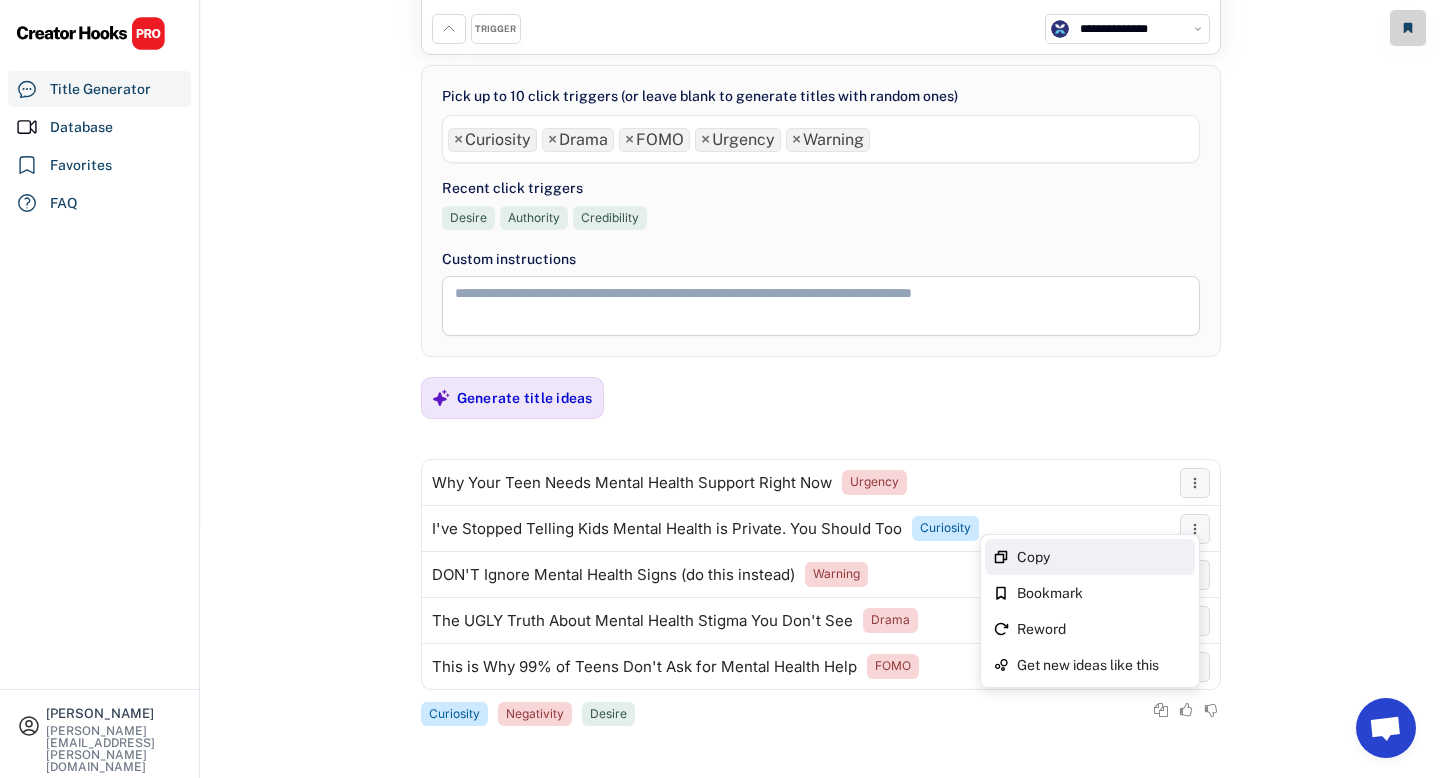 click on "Copy" at bounding box center [1090, 557] 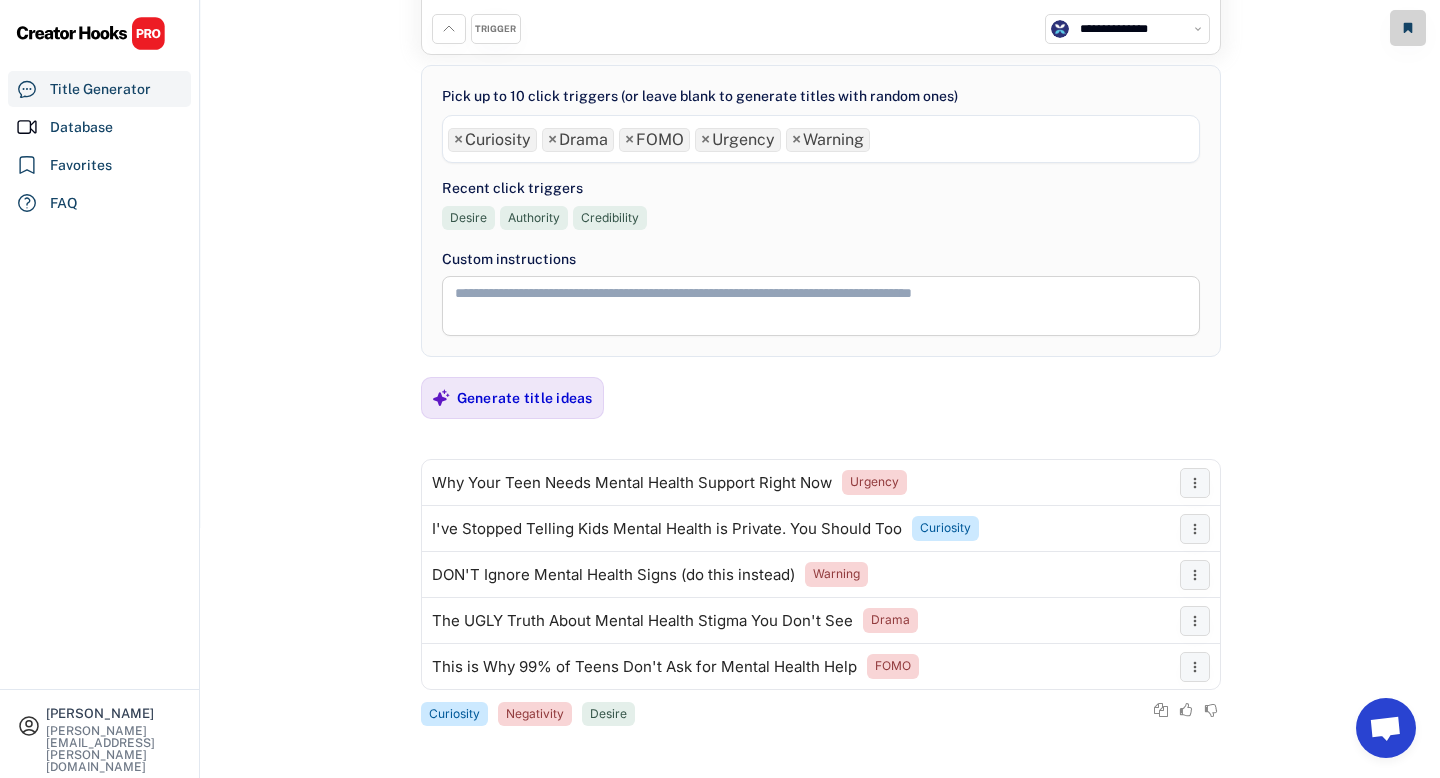 click 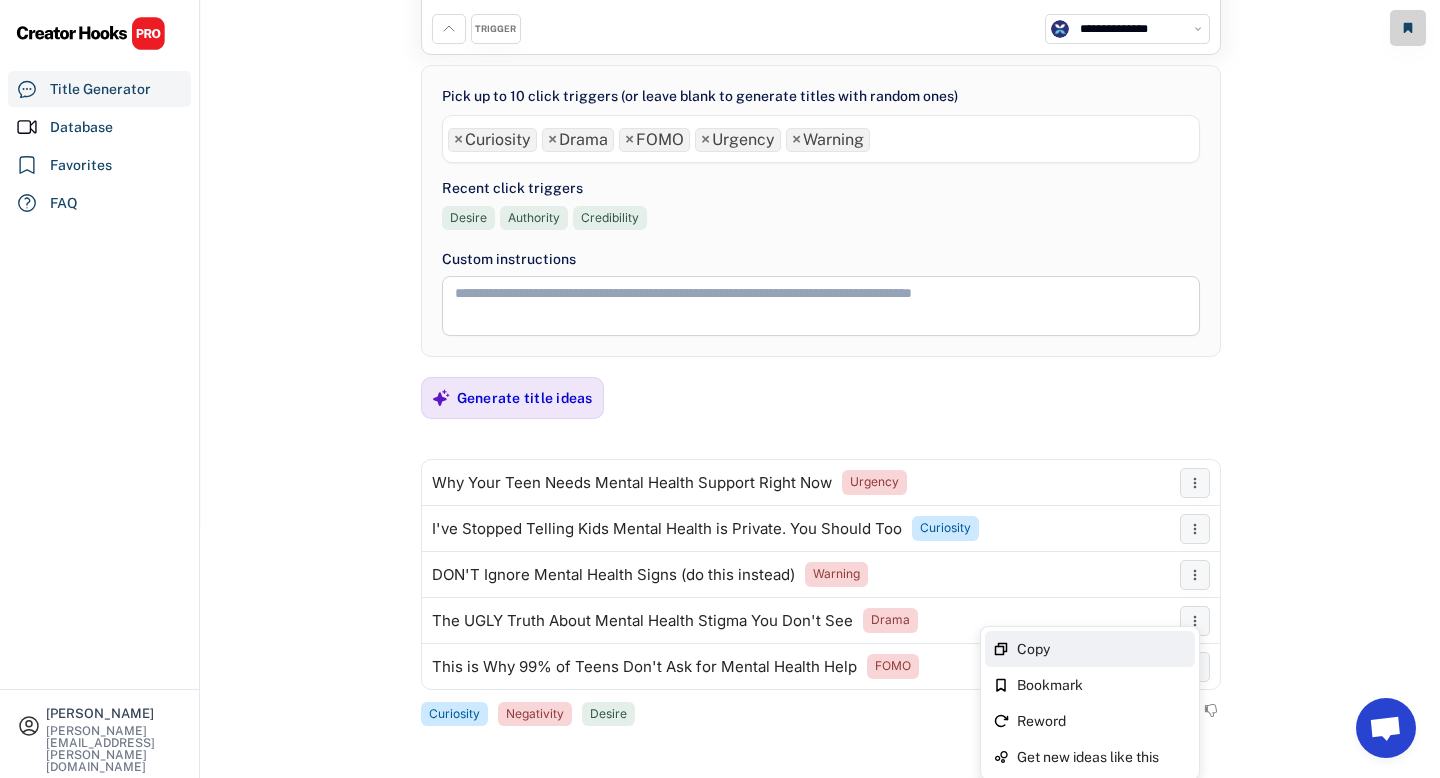click on "Copy" at bounding box center [1102, 649] 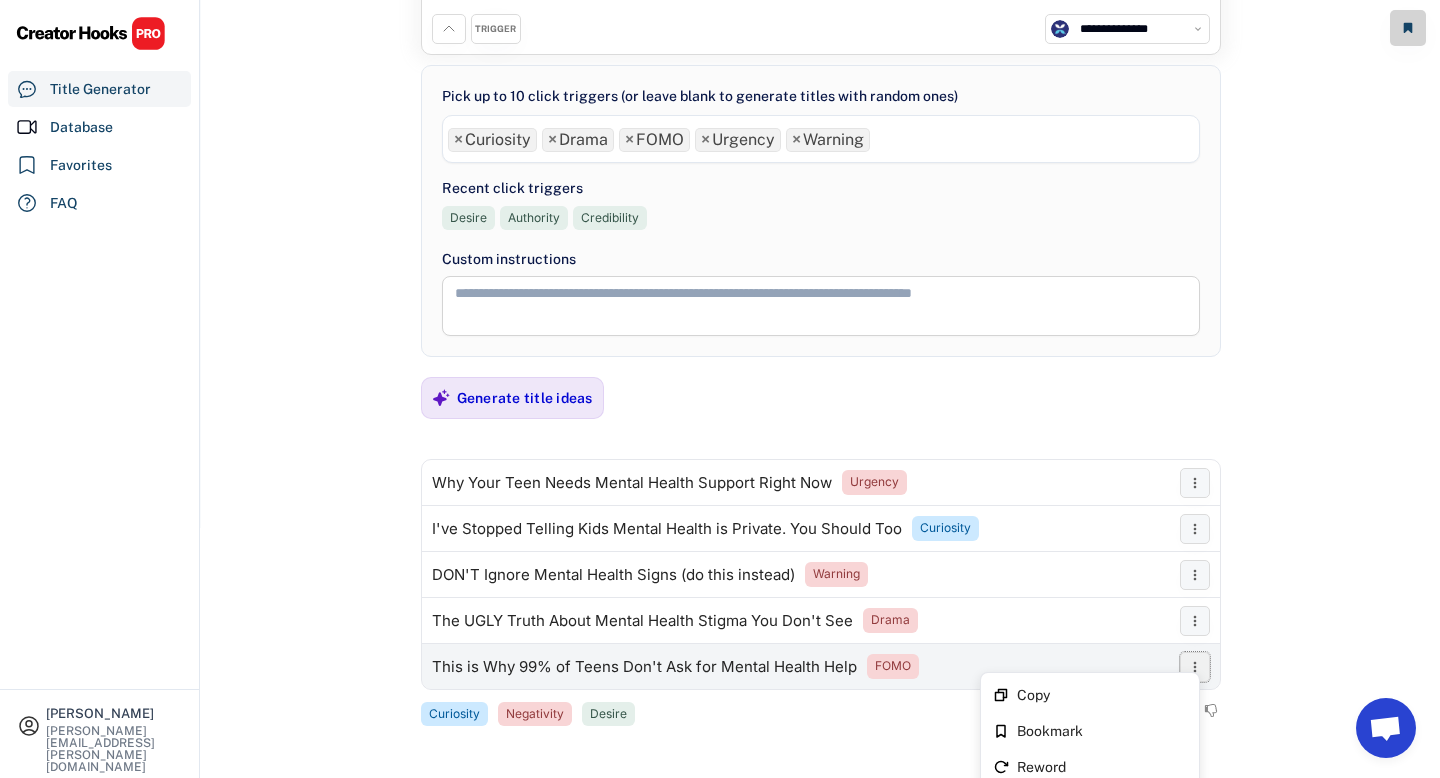 click at bounding box center (1195, 667) 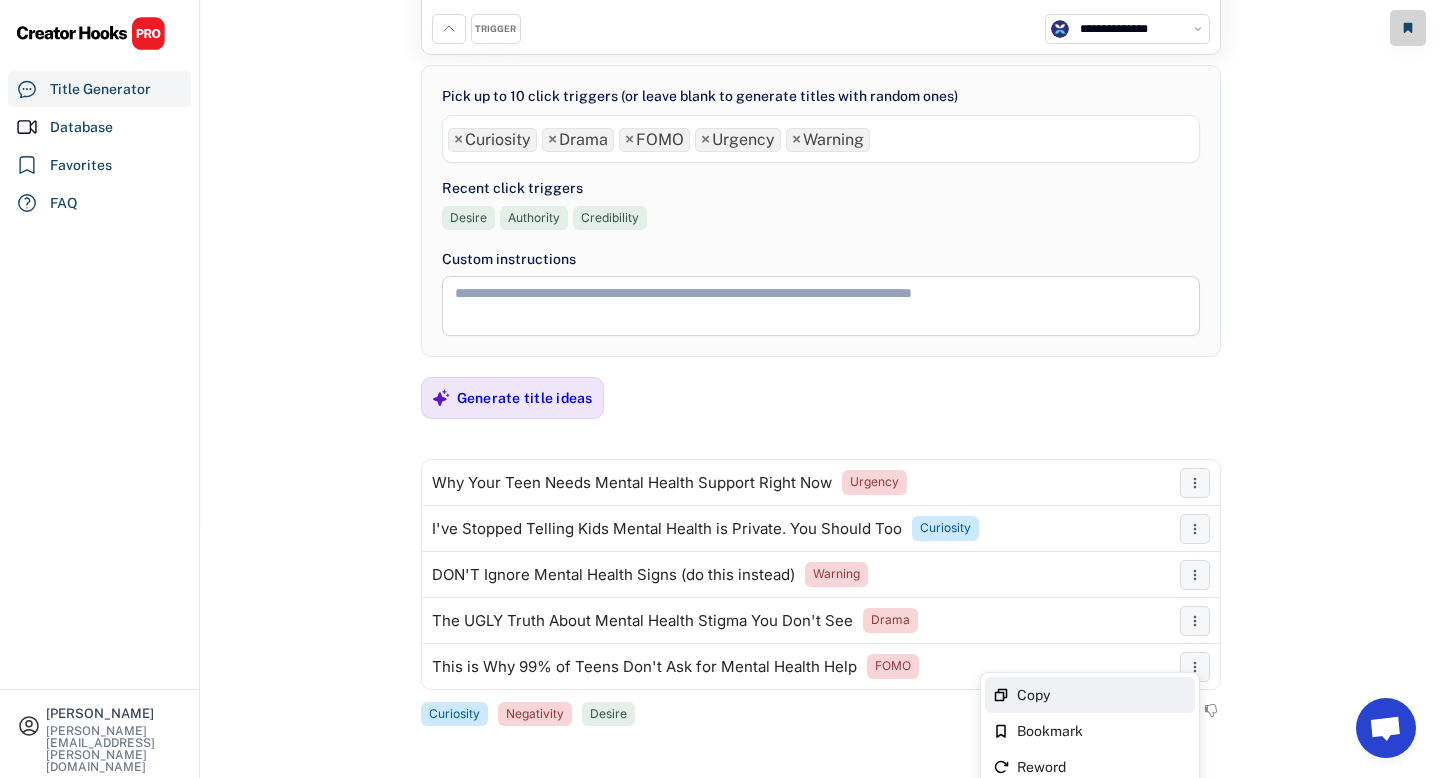 click on "Copy" at bounding box center (1102, 695) 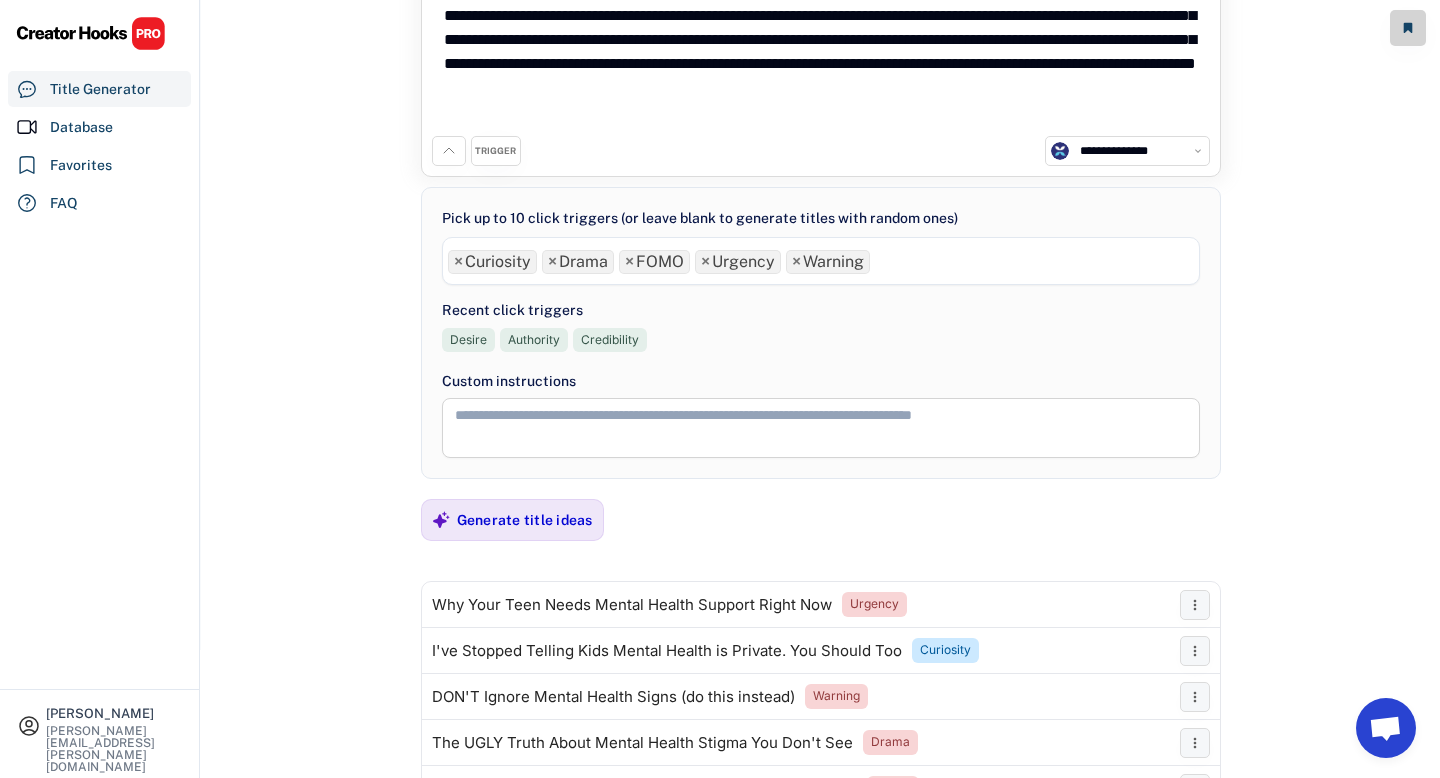 scroll, scrollTop: 0, scrollLeft: 0, axis: both 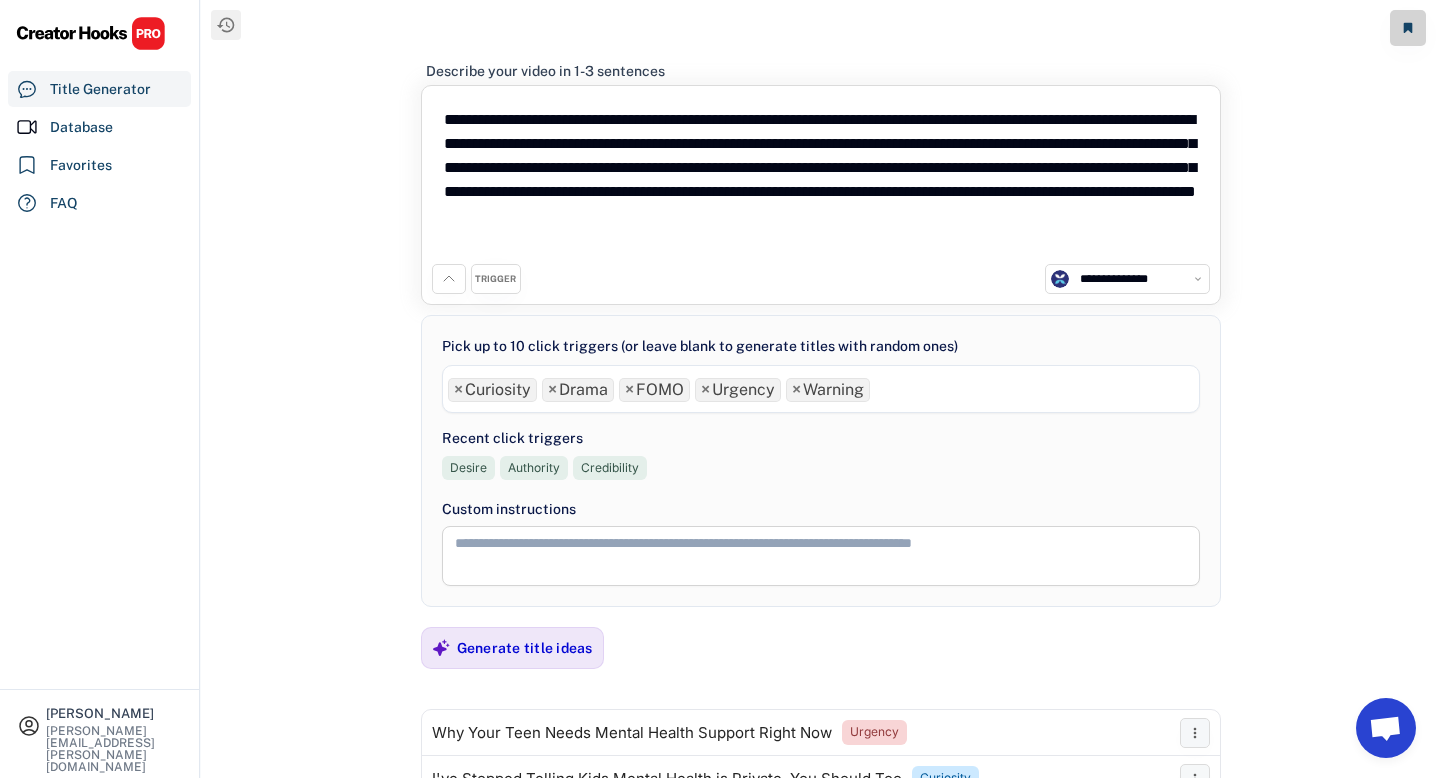 drag, startPoint x: 554, startPoint y: 243, endPoint x: 329, endPoint y: 71, distance: 283.21194 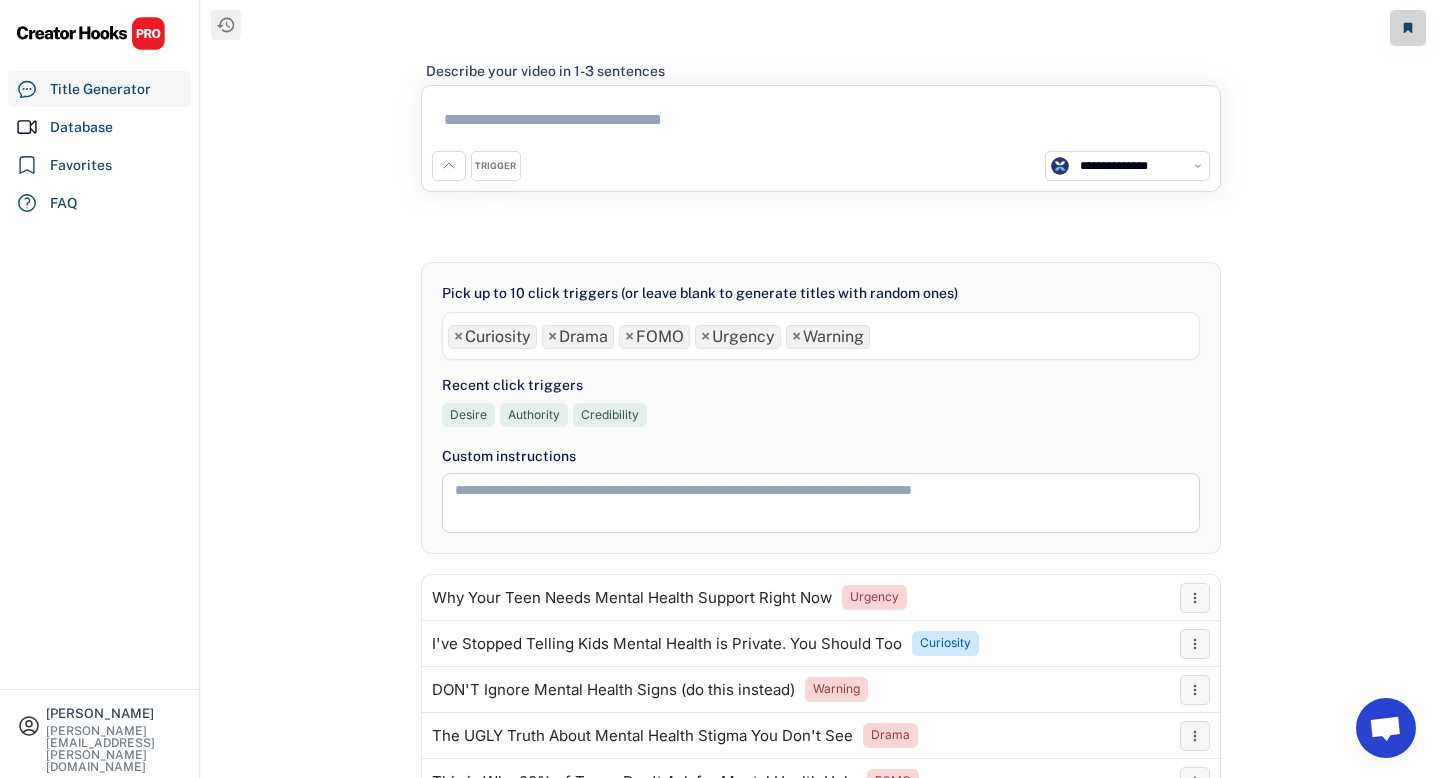 paste 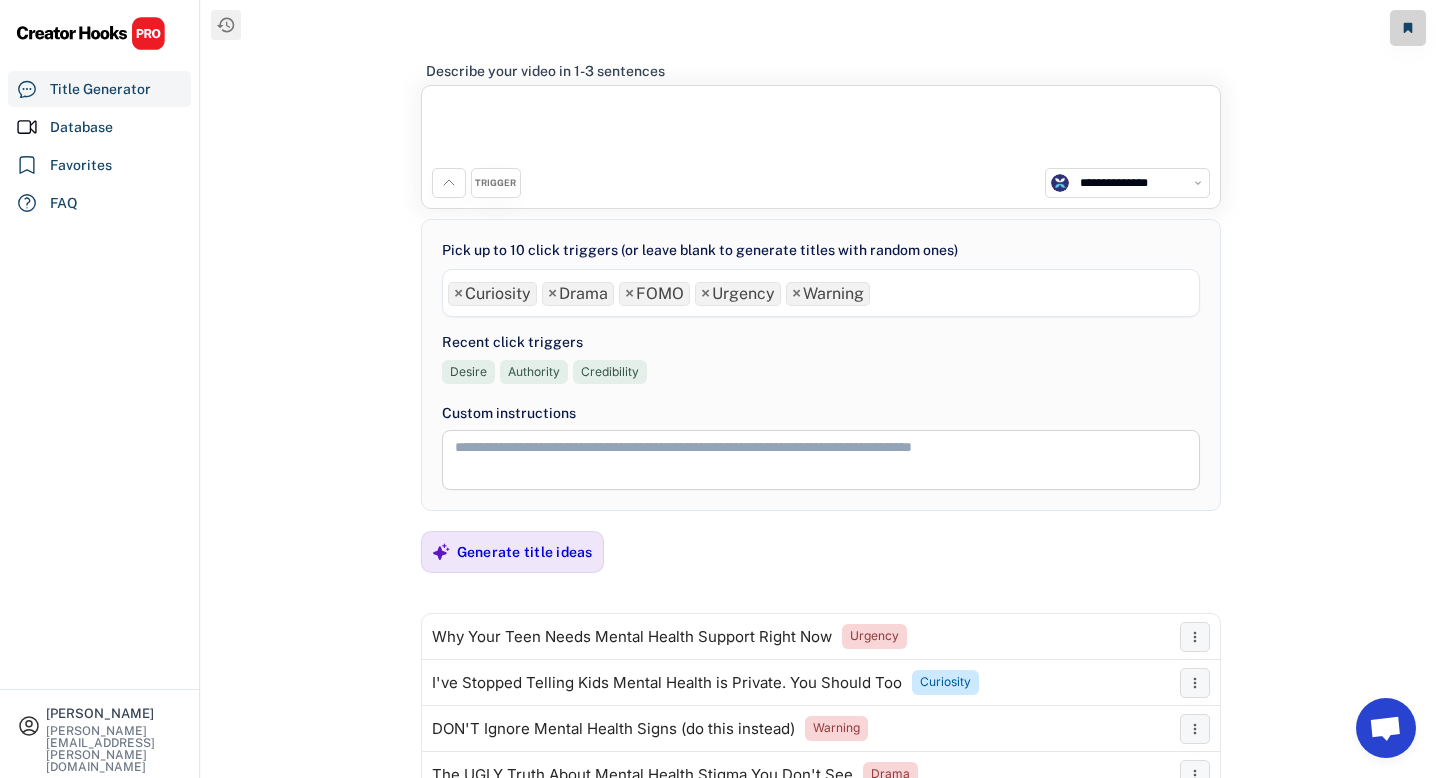 click at bounding box center [821, 132] 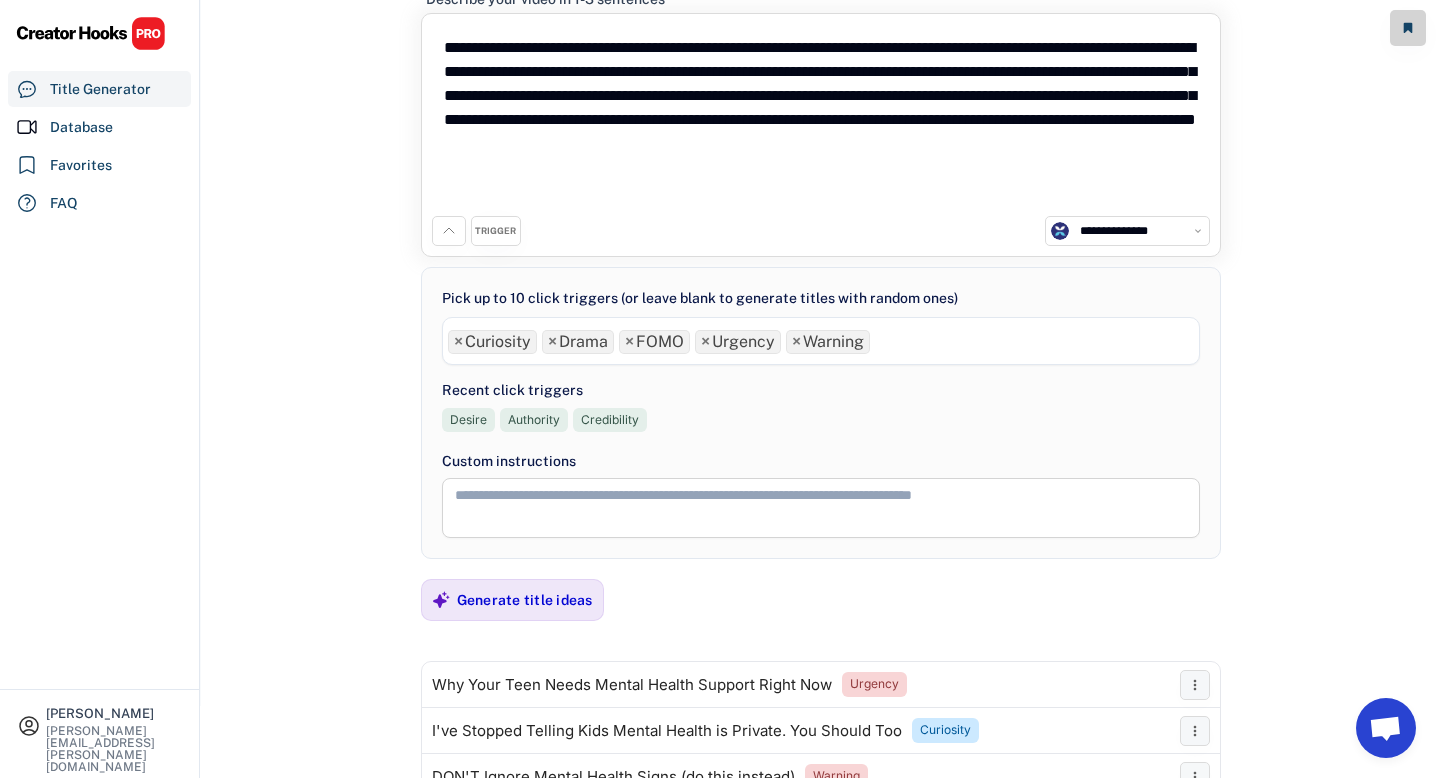 scroll, scrollTop: 46, scrollLeft: 0, axis: vertical 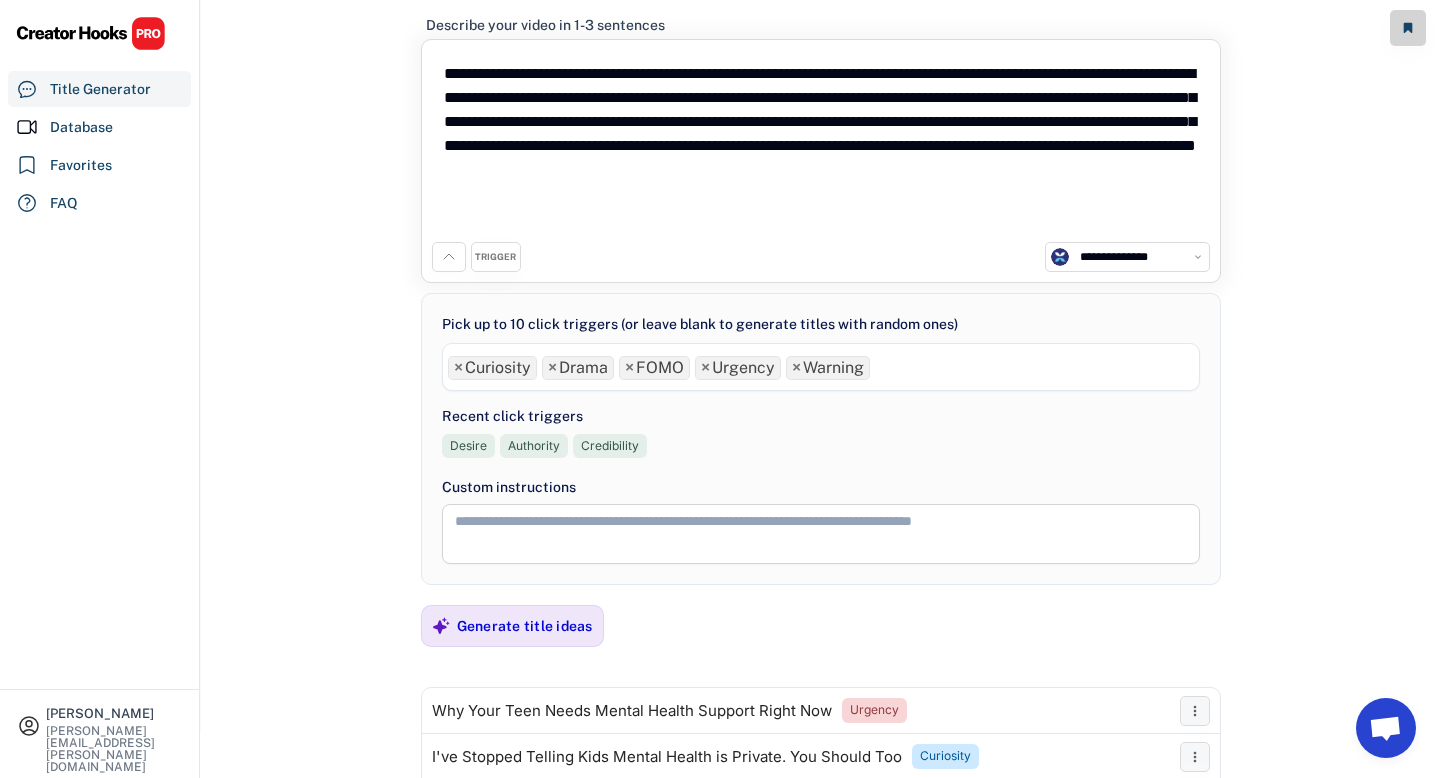 type on "**********" 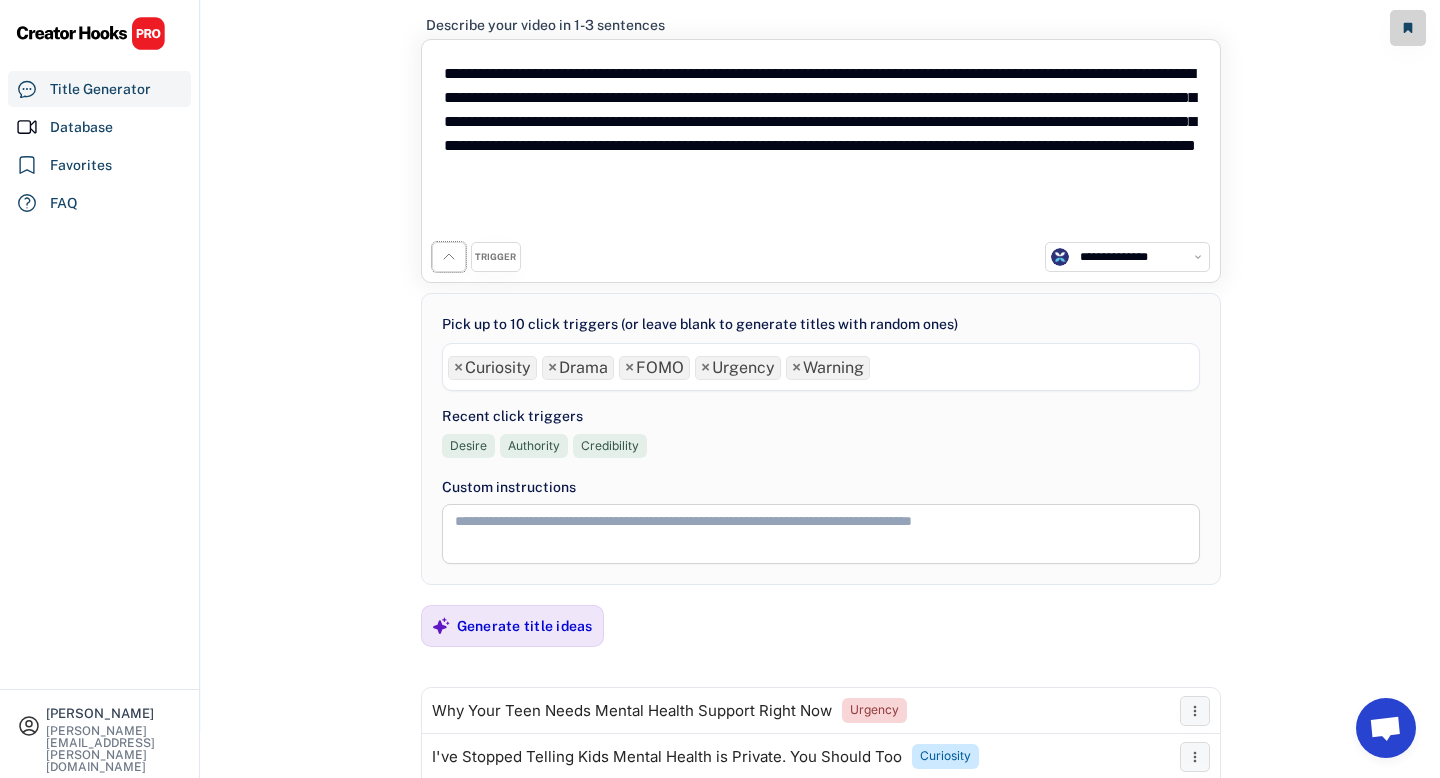 click 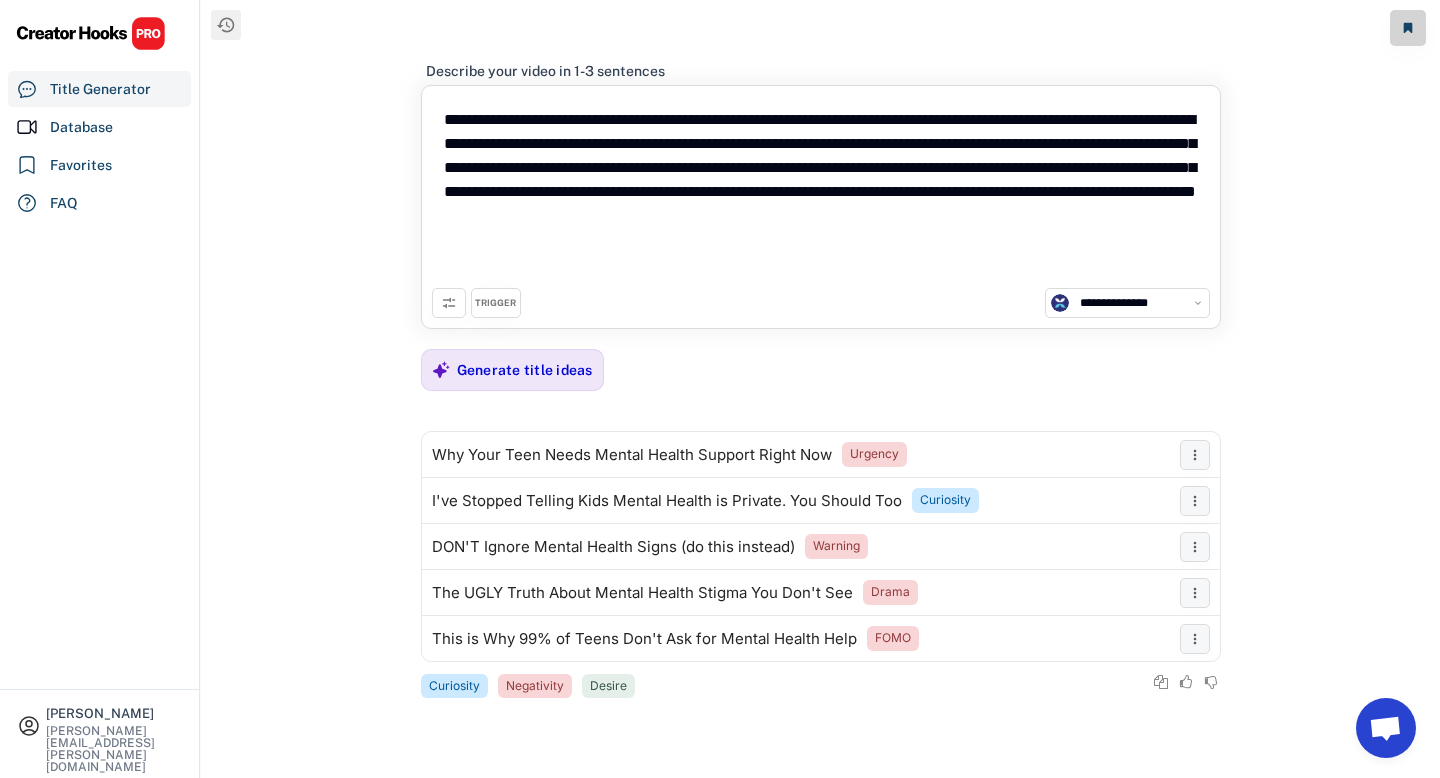 scroll, scrollTop: 0, scrollLeft: 0, axis: both 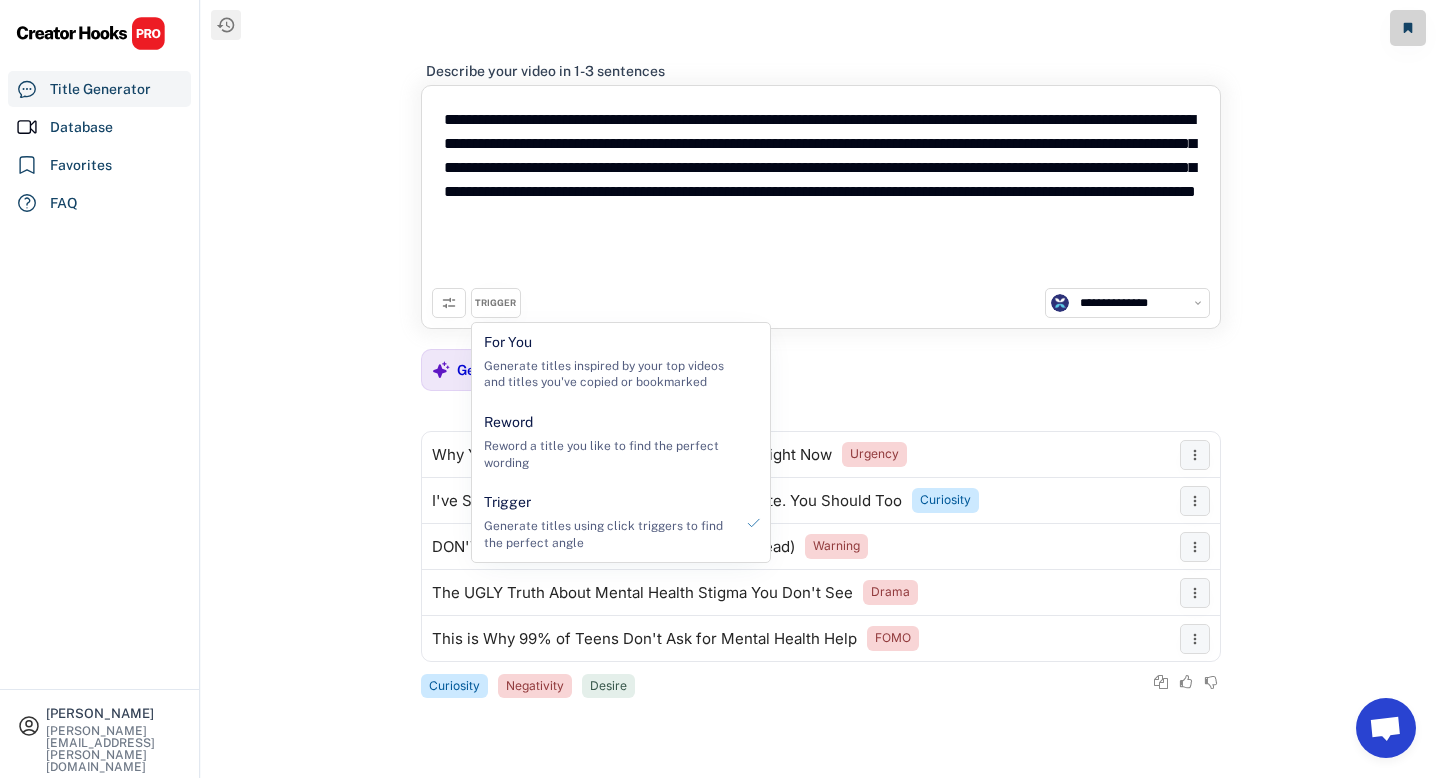 click at bounding box center [449, 303] 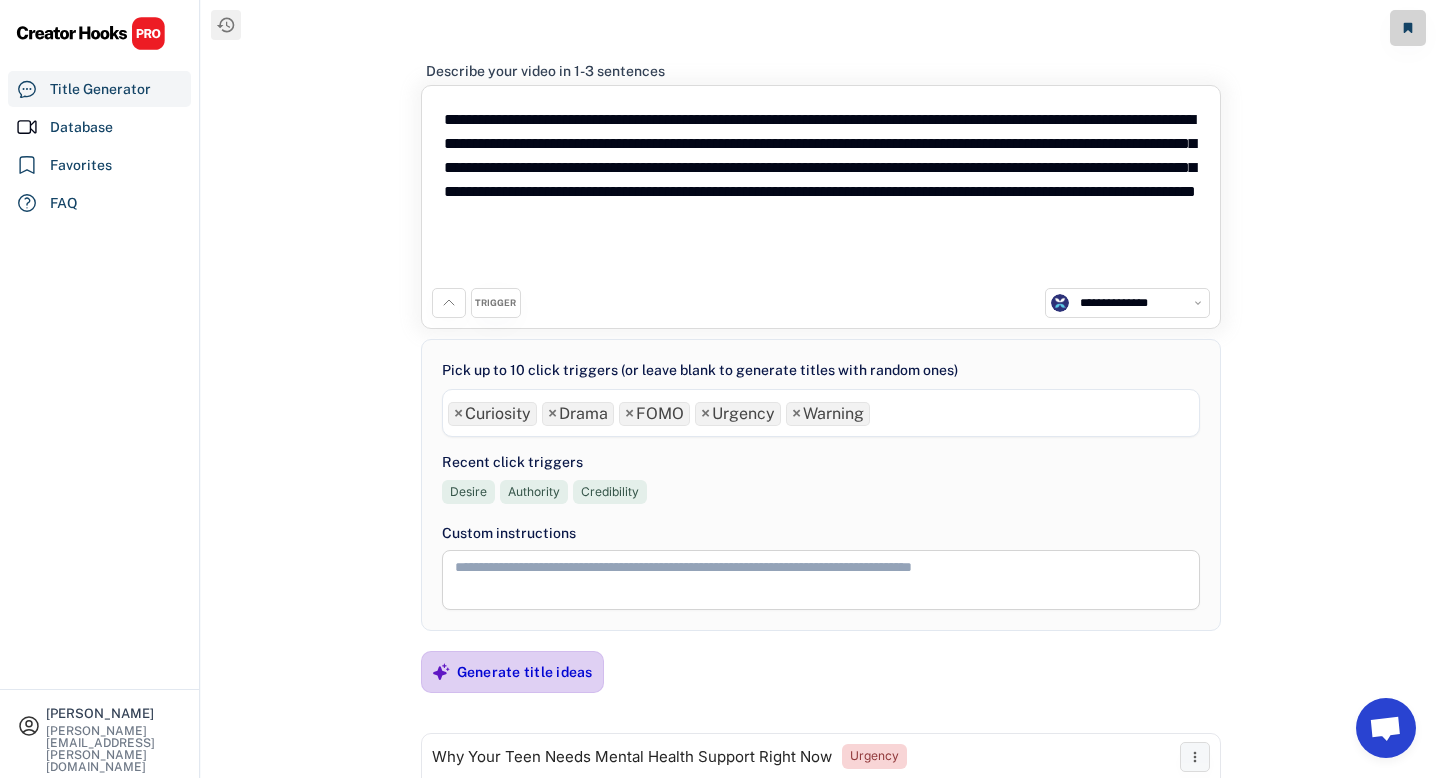 click on "Generate title ideas" at bounding box center (525, 672) 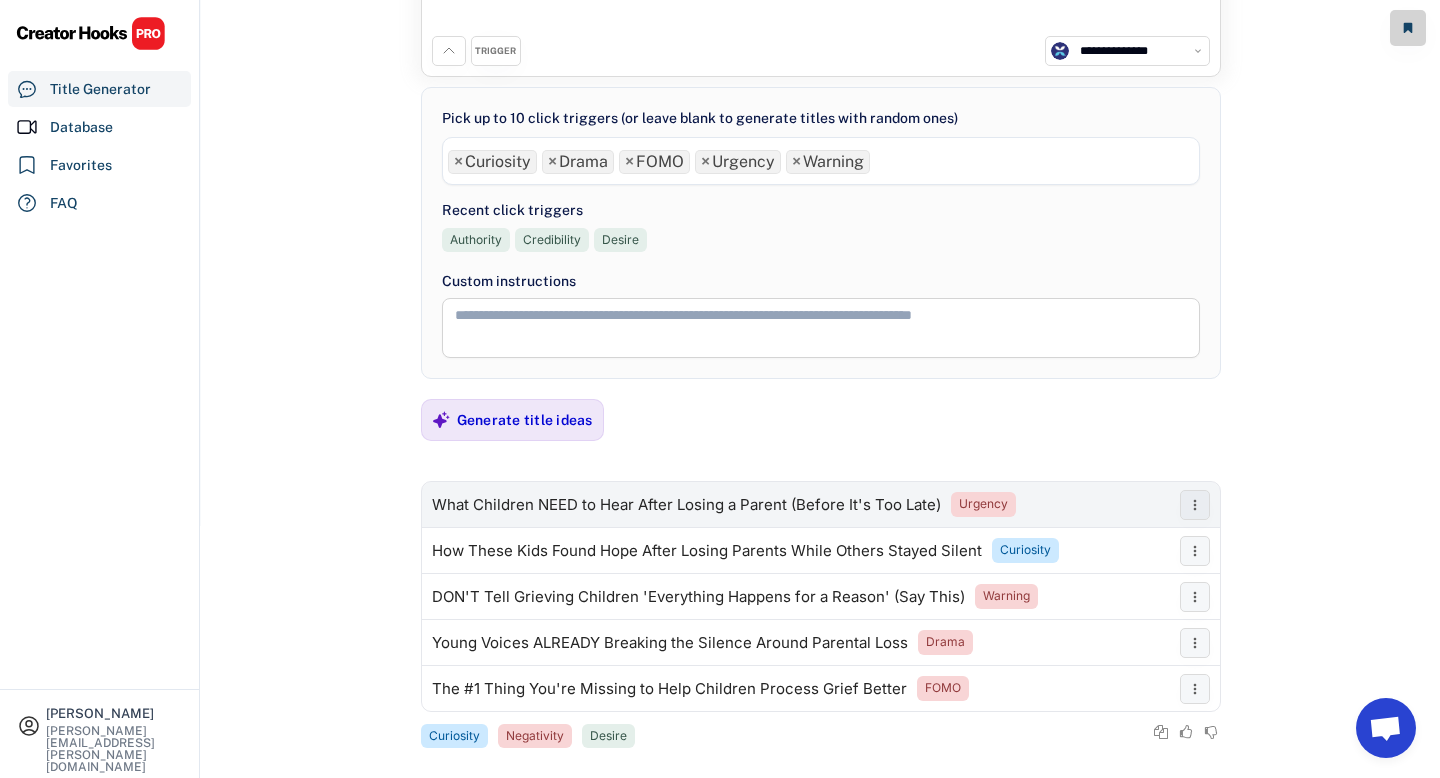 scroll, scrollTop: 274, scrollLeft: 0, axis: vertical 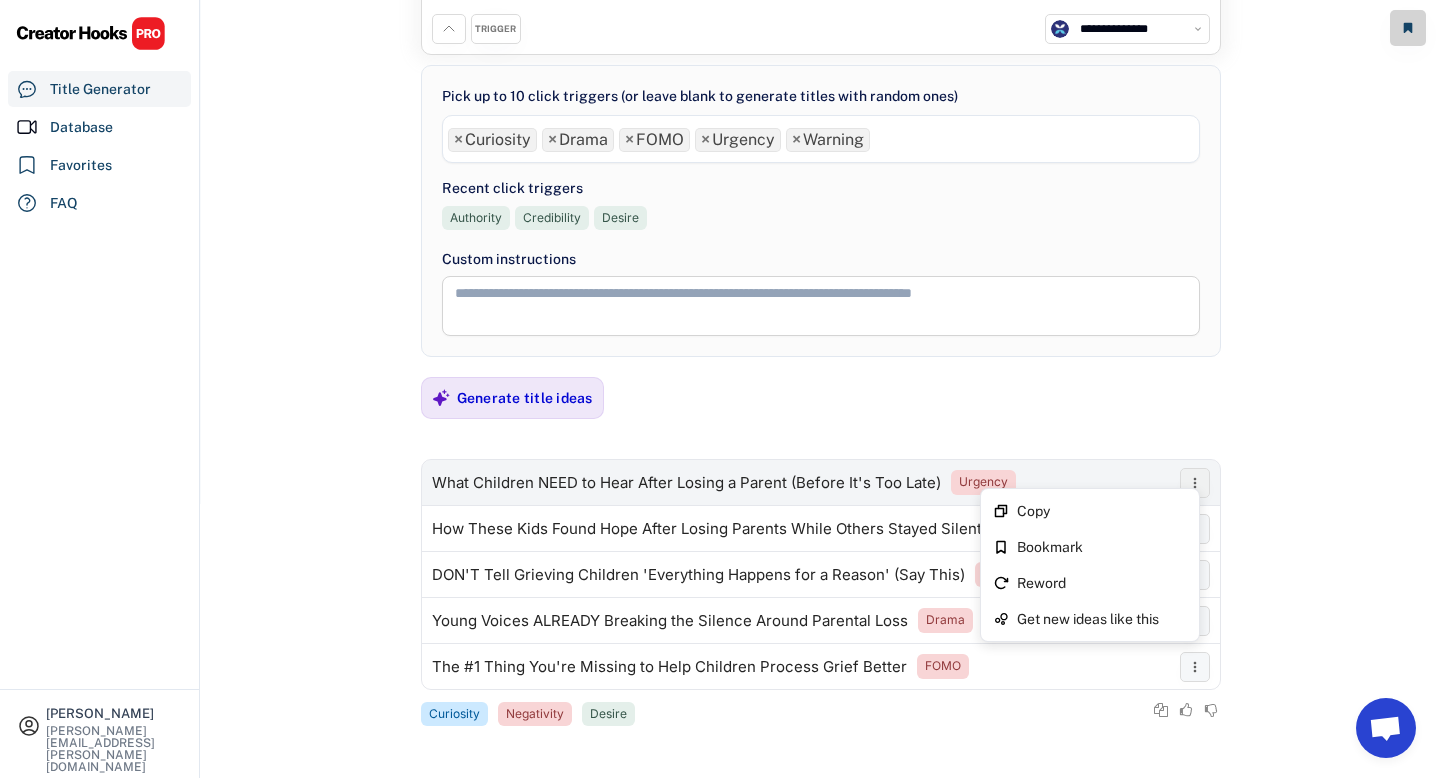 click 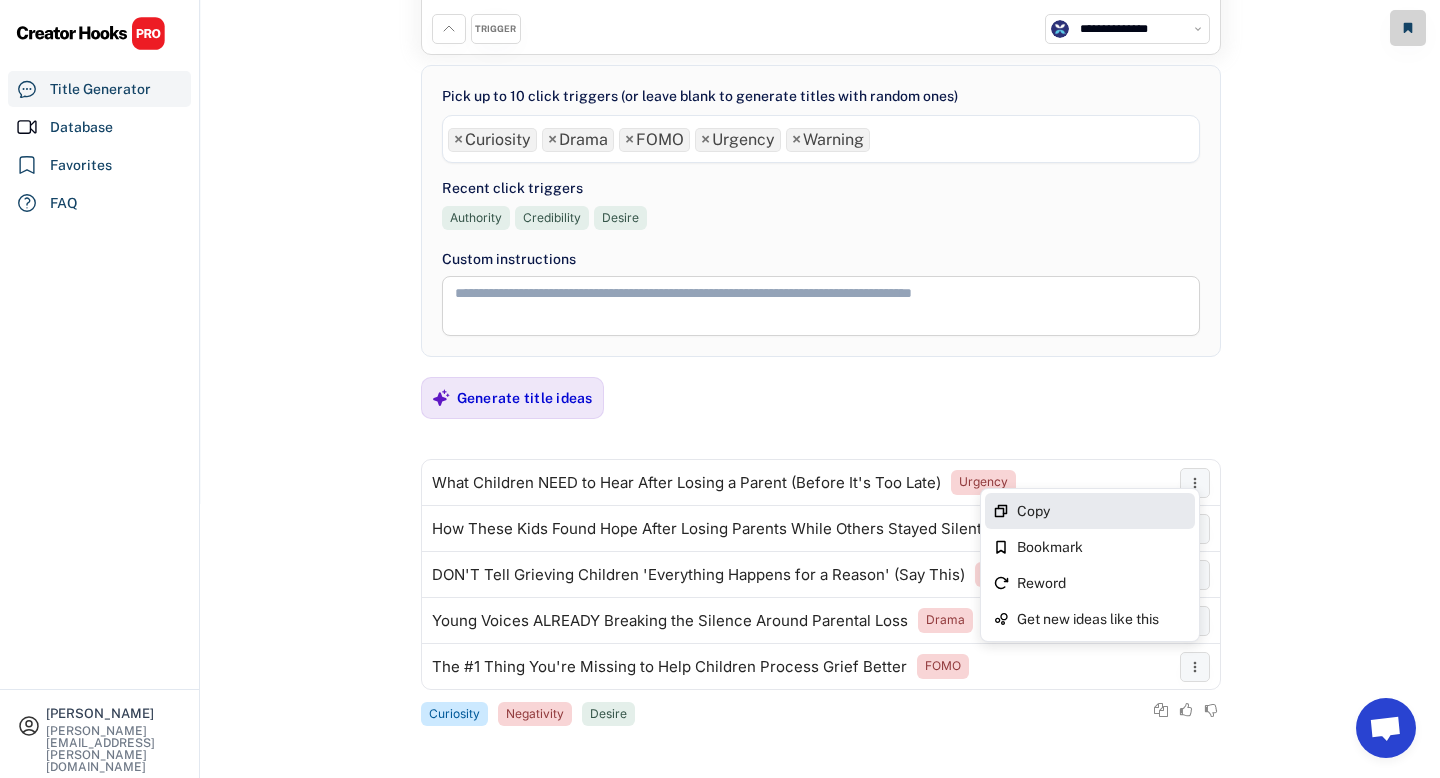 click on "Copy" at bounding box center (1102, 511) 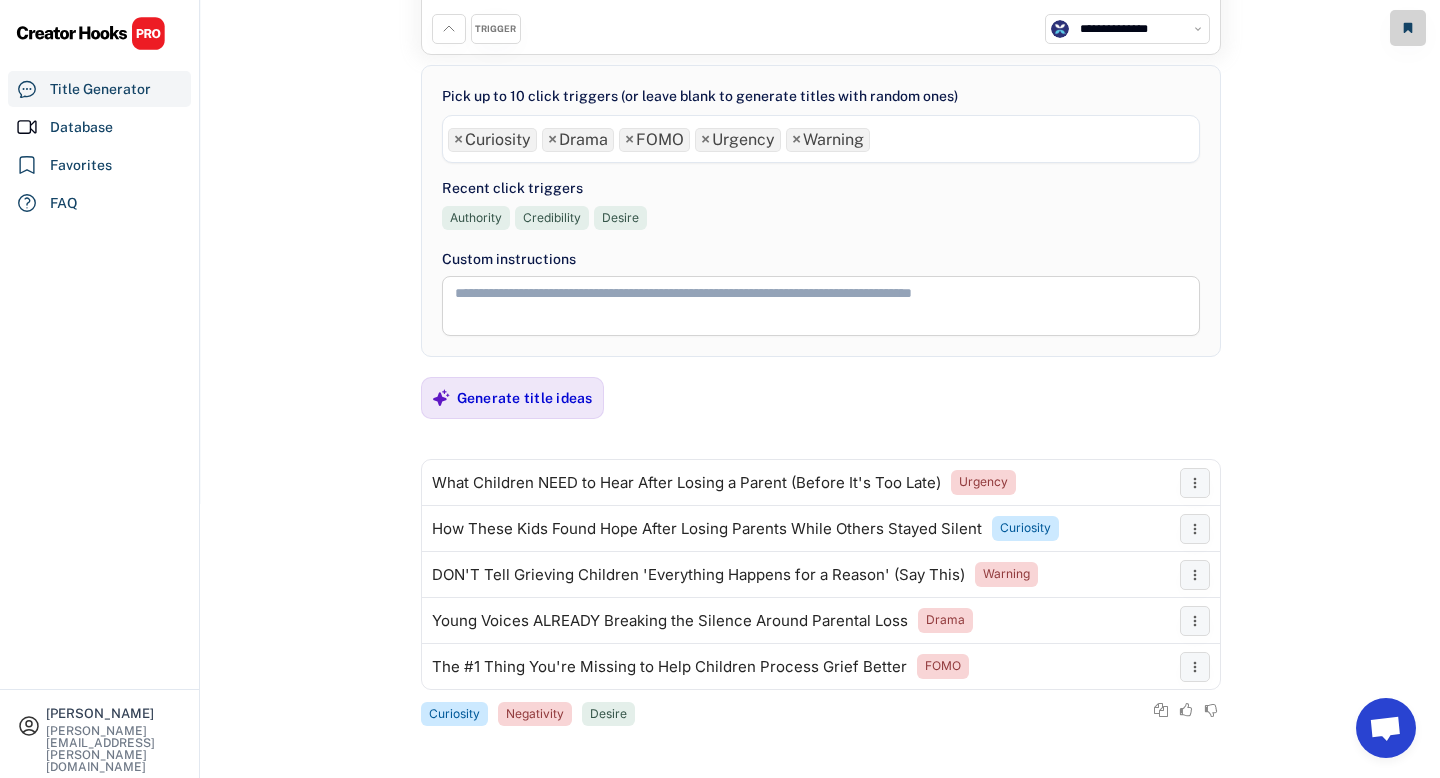 click 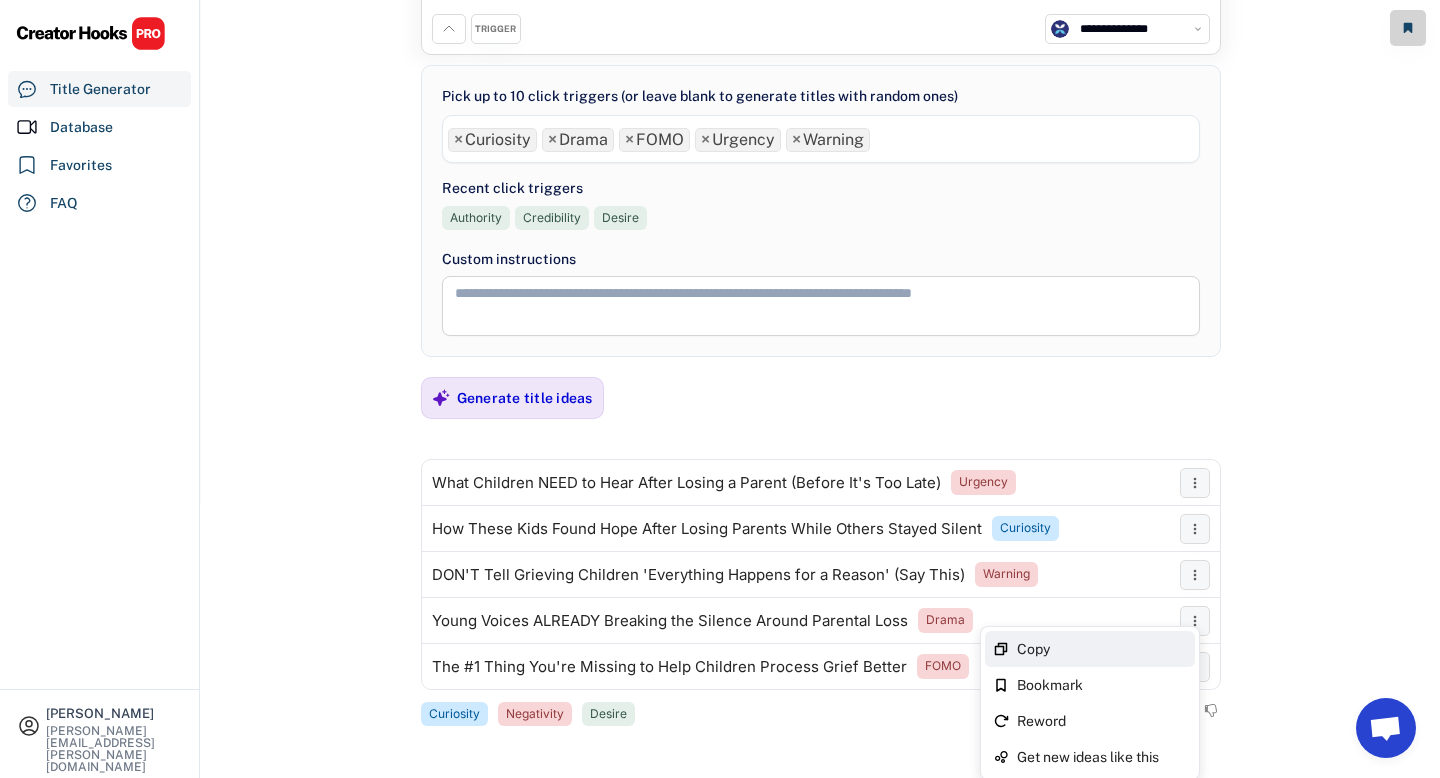 click on "Copy" at bounding box center (1102, 649) 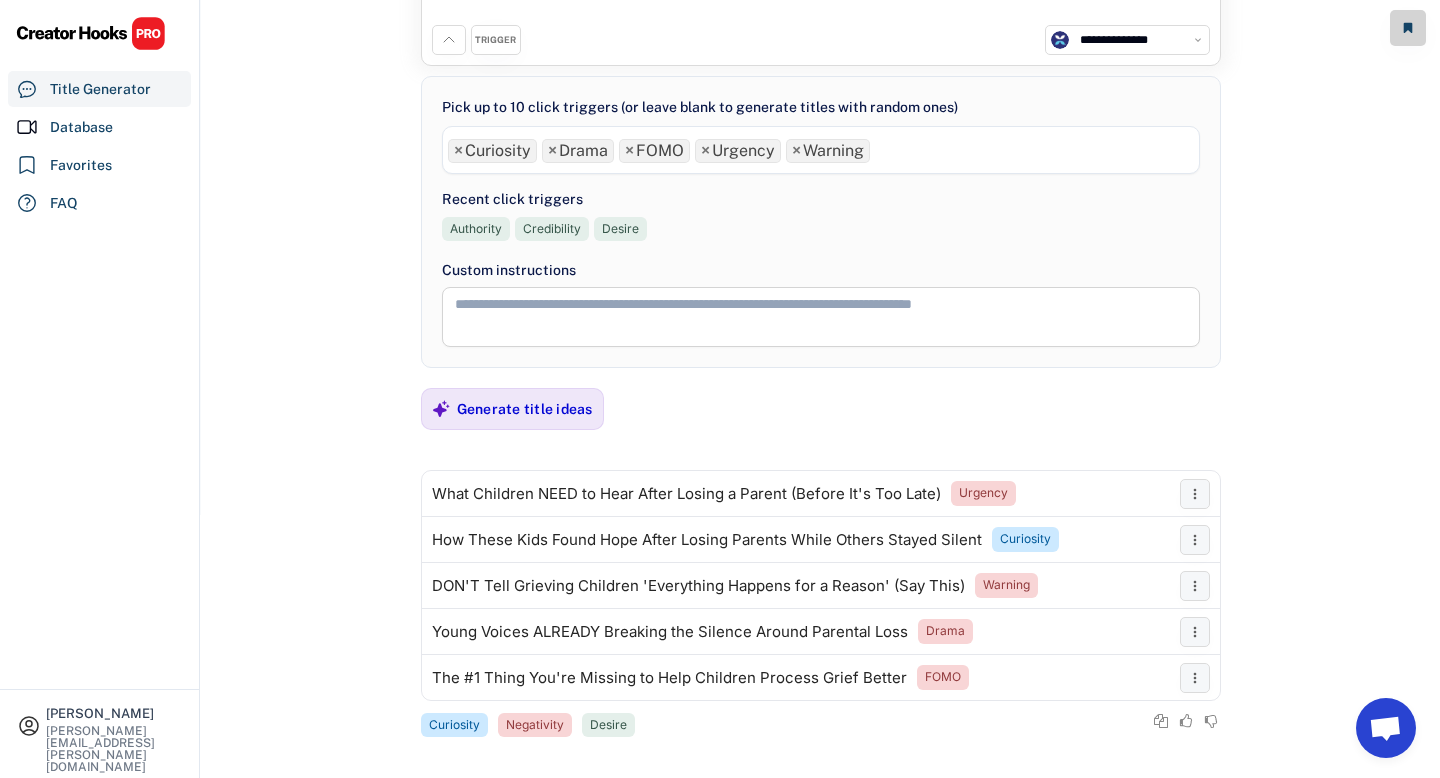 scroll, scrollTop: 243, scrollLeft: 0, axis: vertical 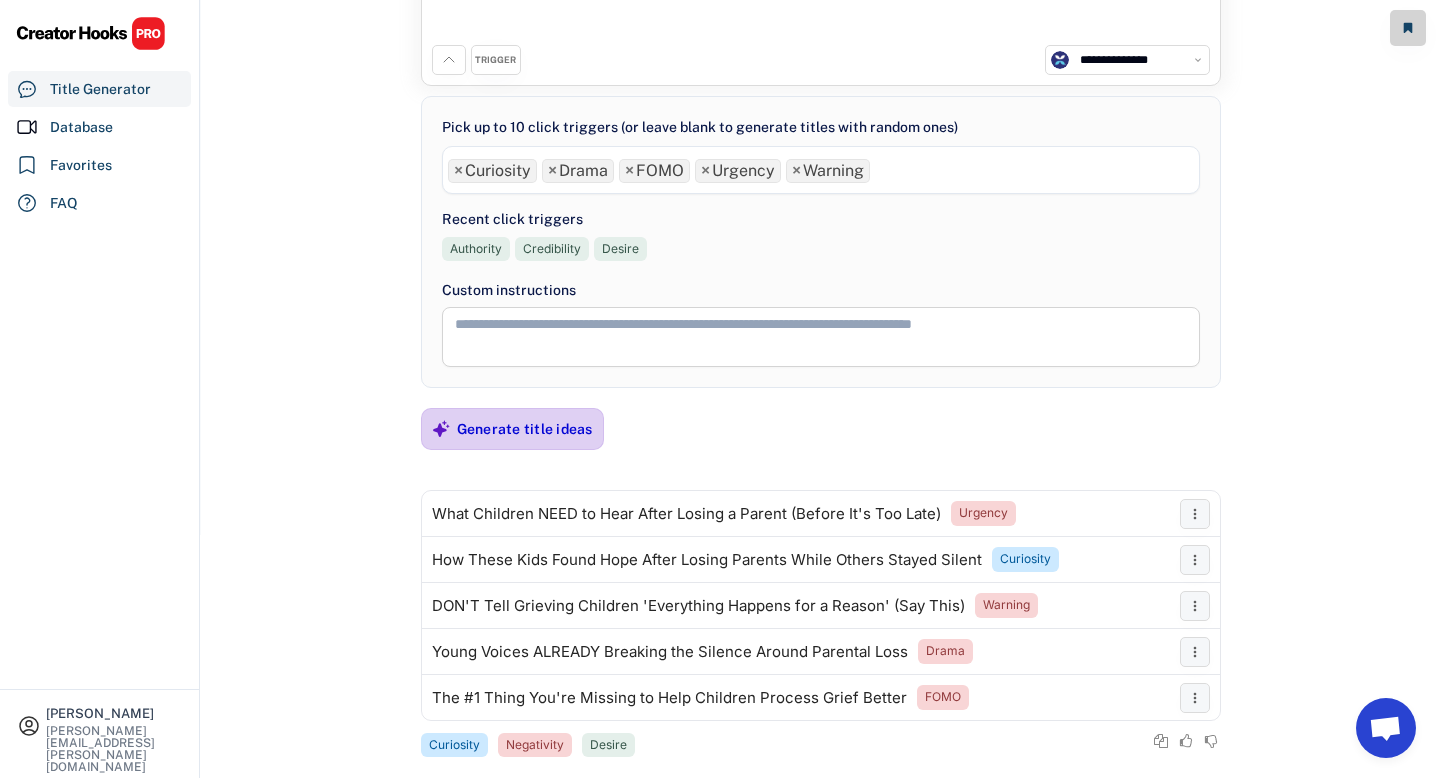 click on "Generate title ideas" at bounding box center [525, 429] 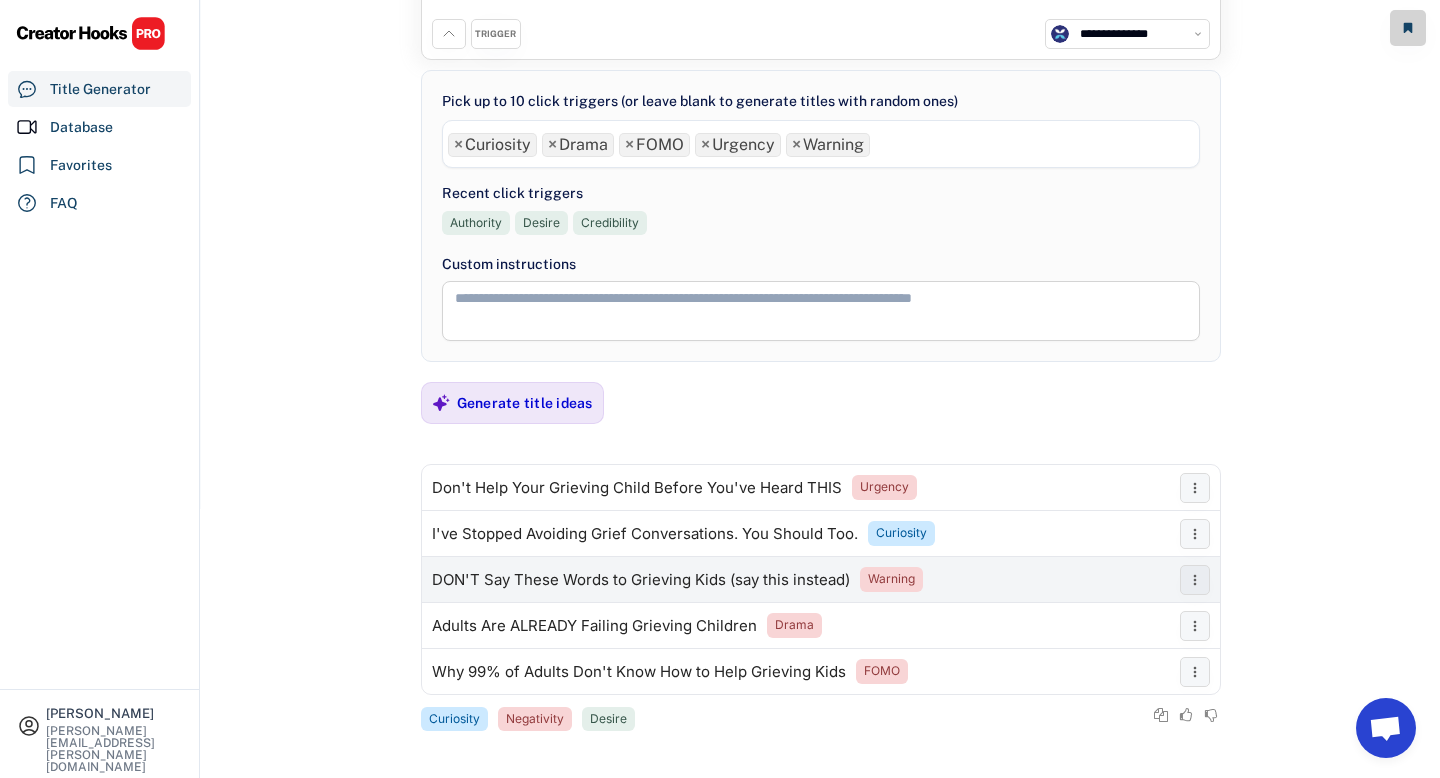 scroll, scrollTop: 274, scrollLeft: 0, axis: vertical 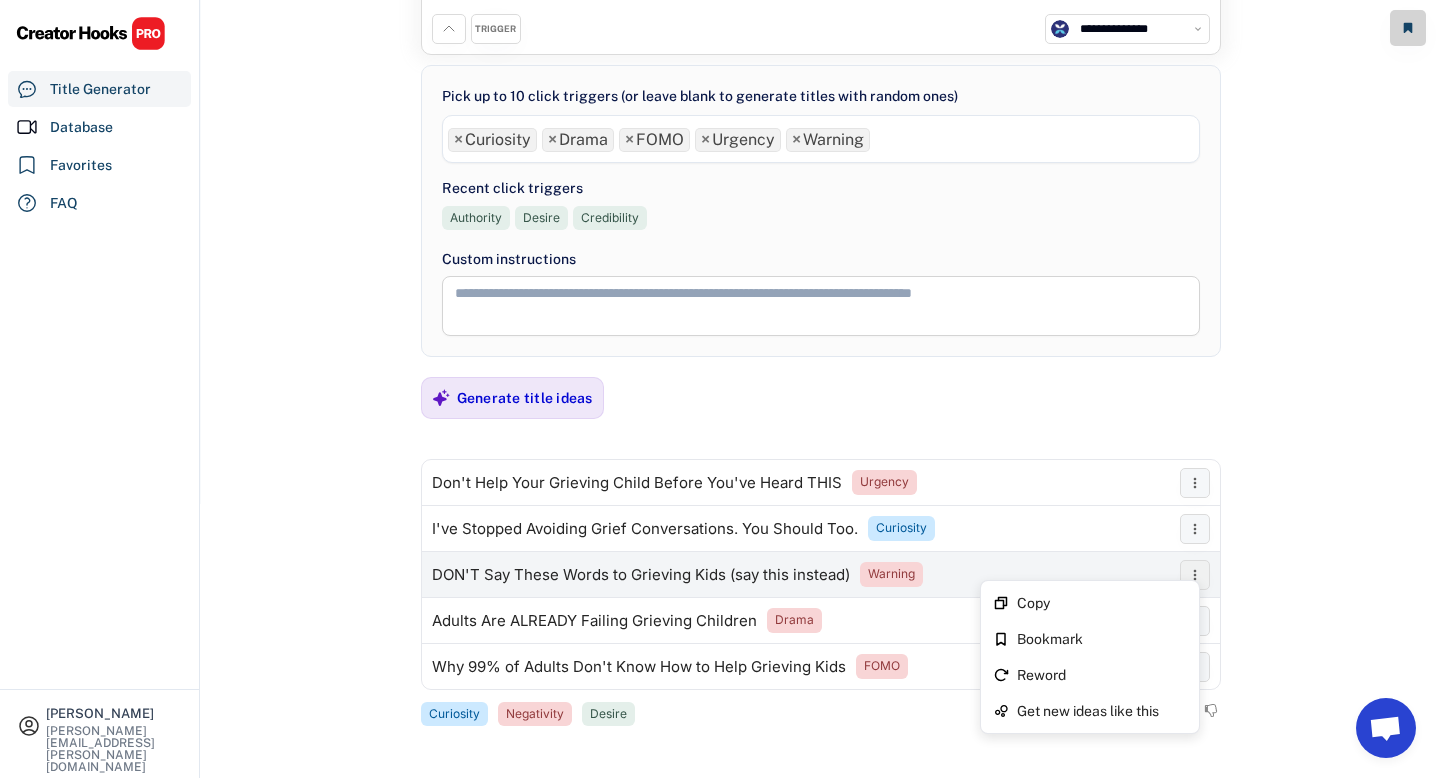 click at bounding box center (1195, 575) 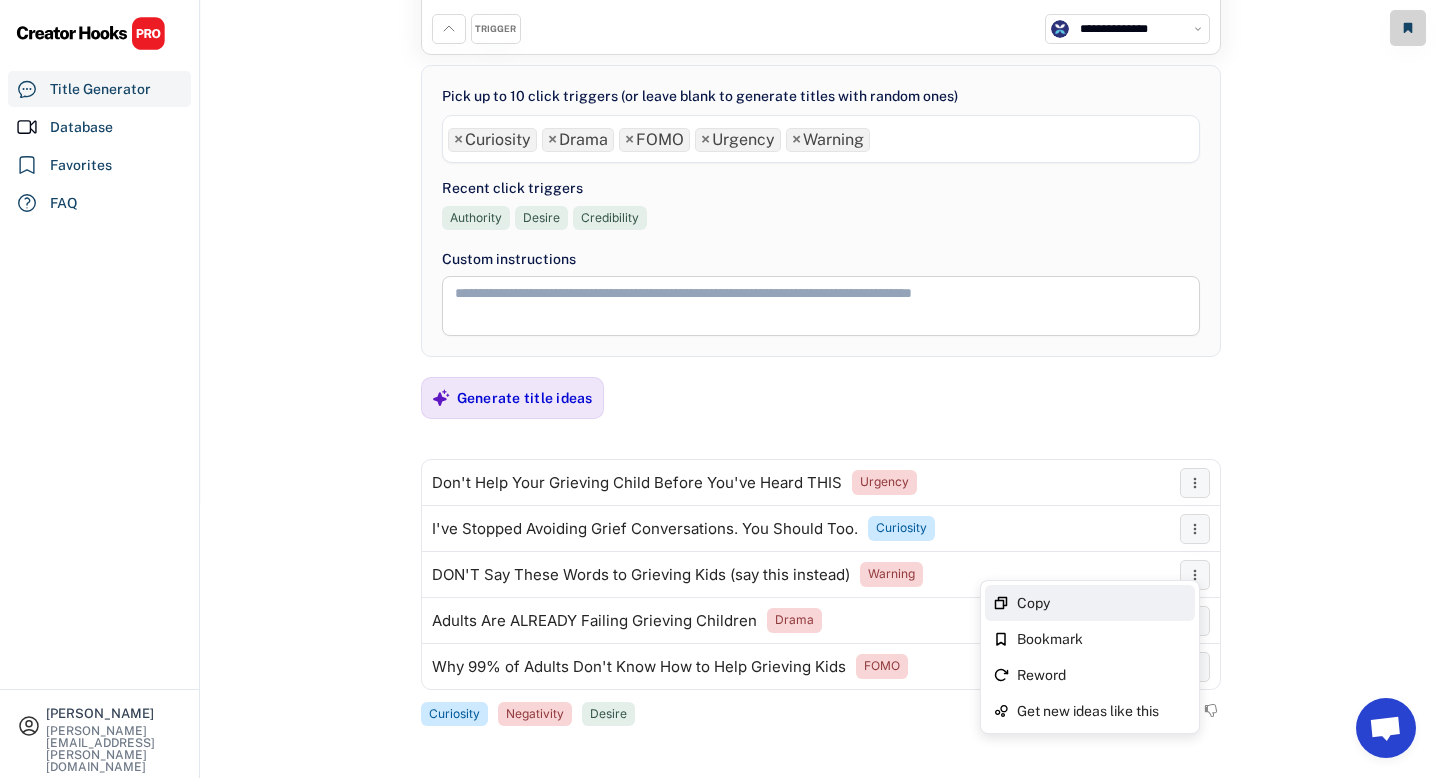 click on "Copy" at bounding box center [1102, 603] 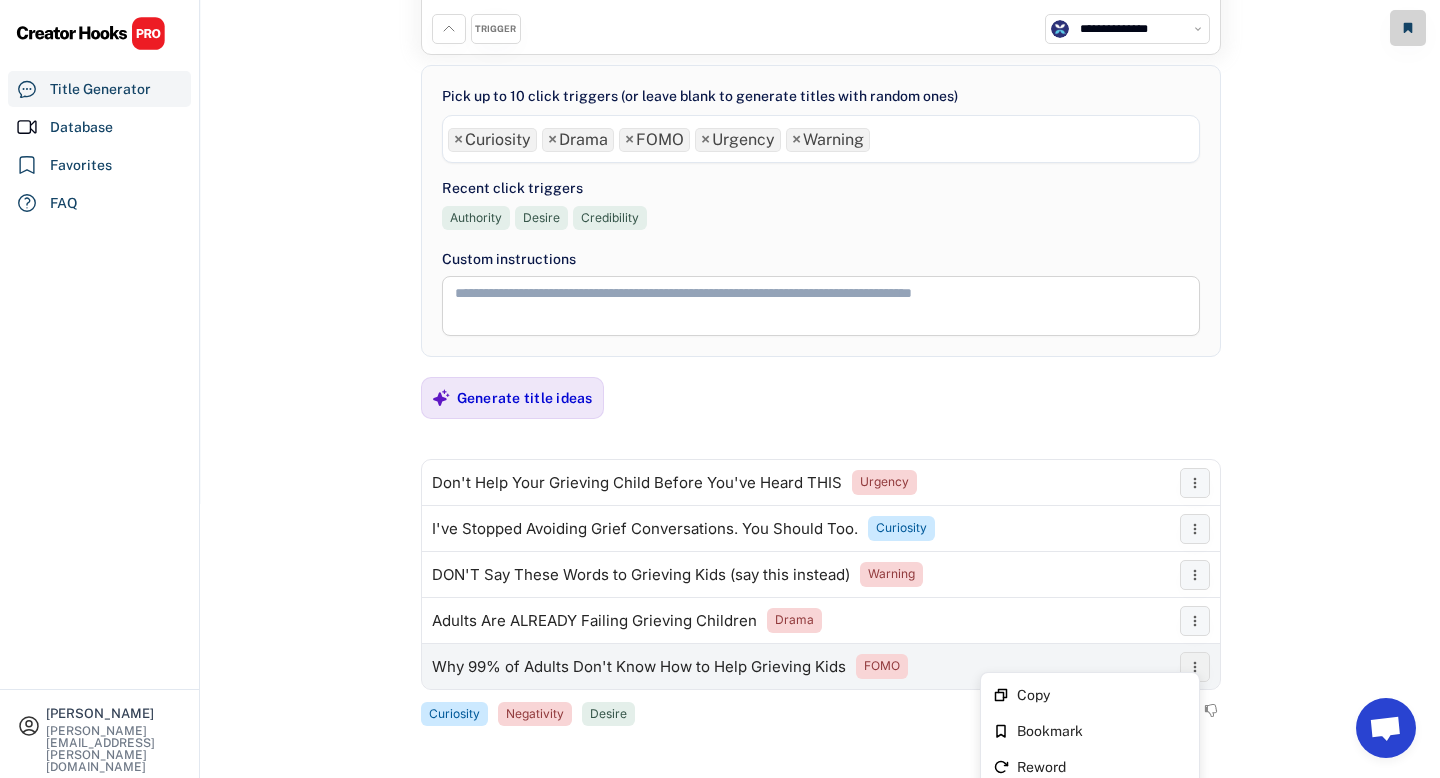 click 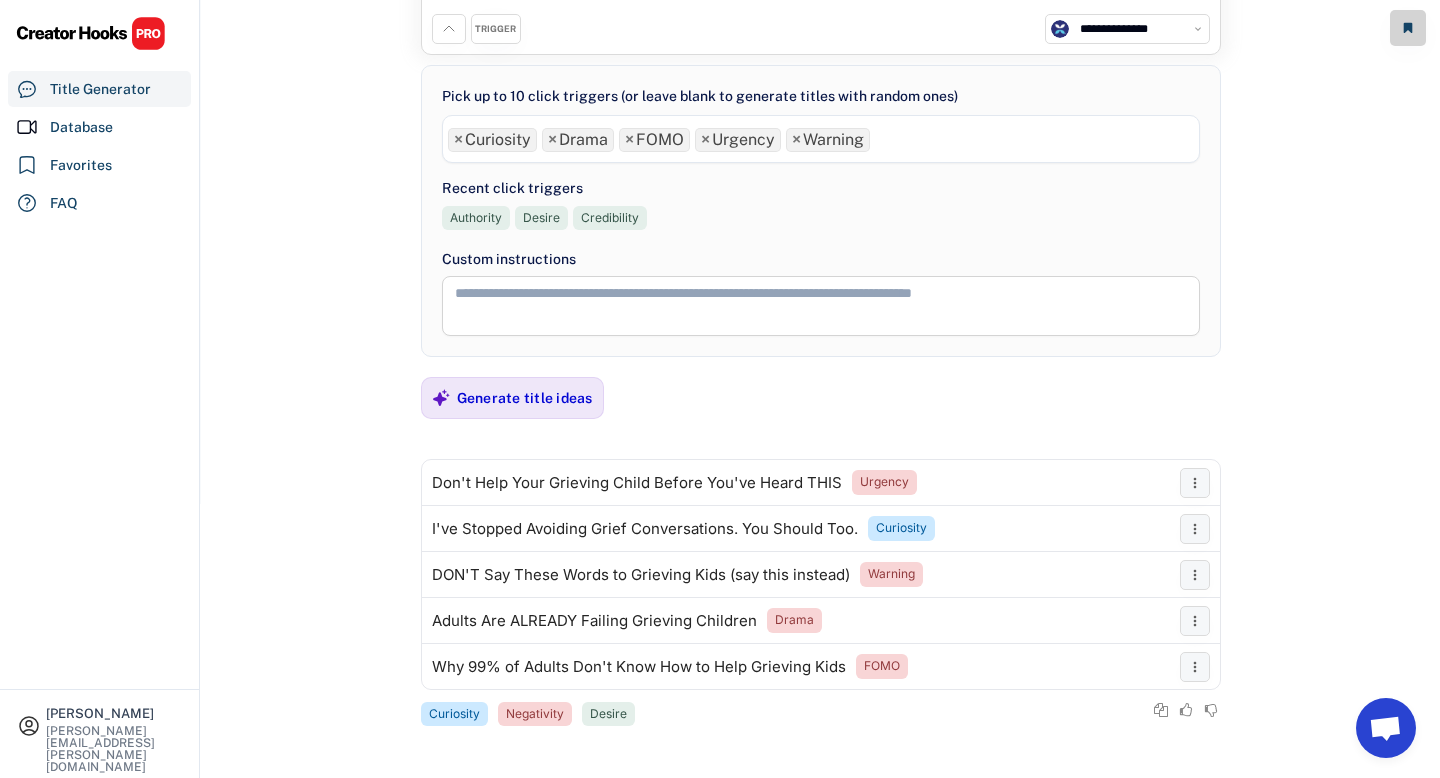 click on "**********" at bounding box center (821, 247) 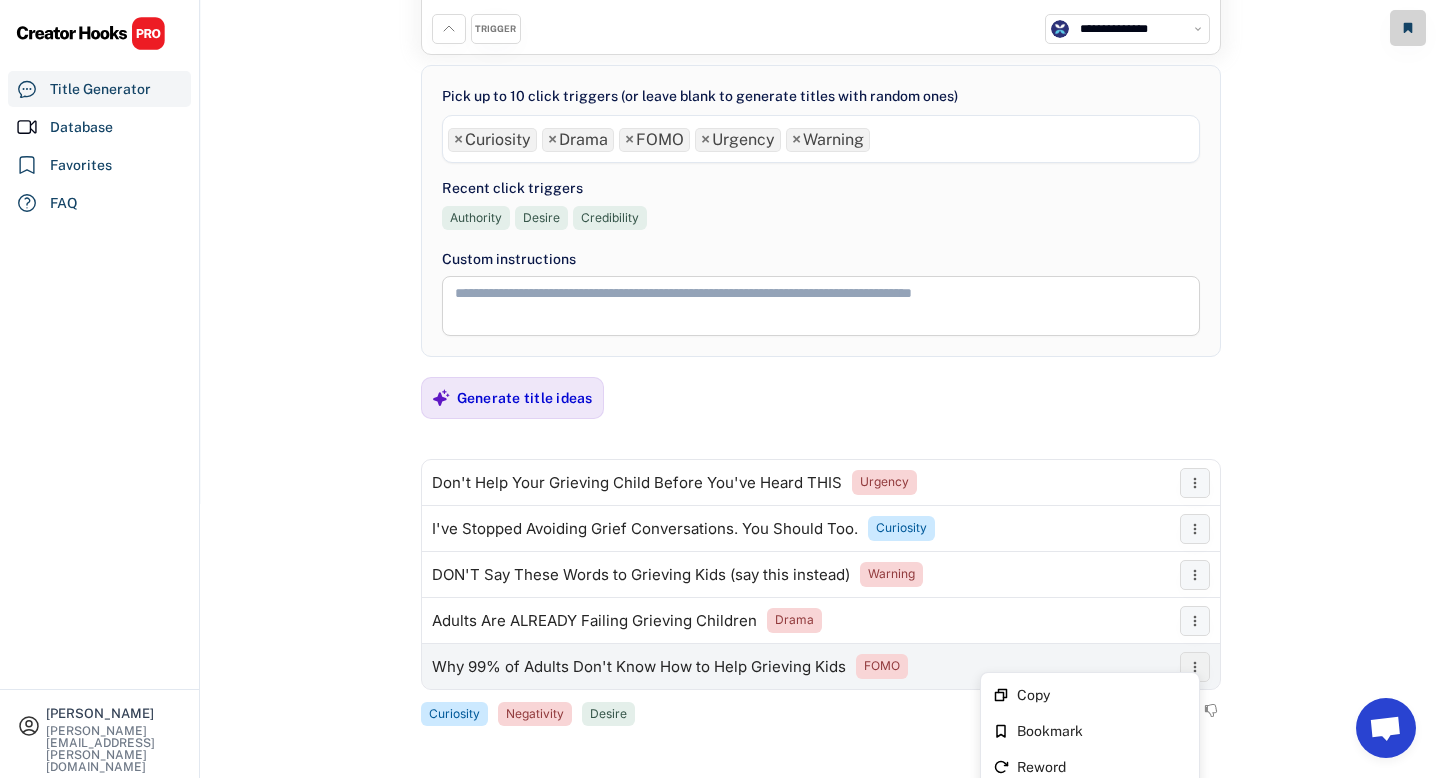 click 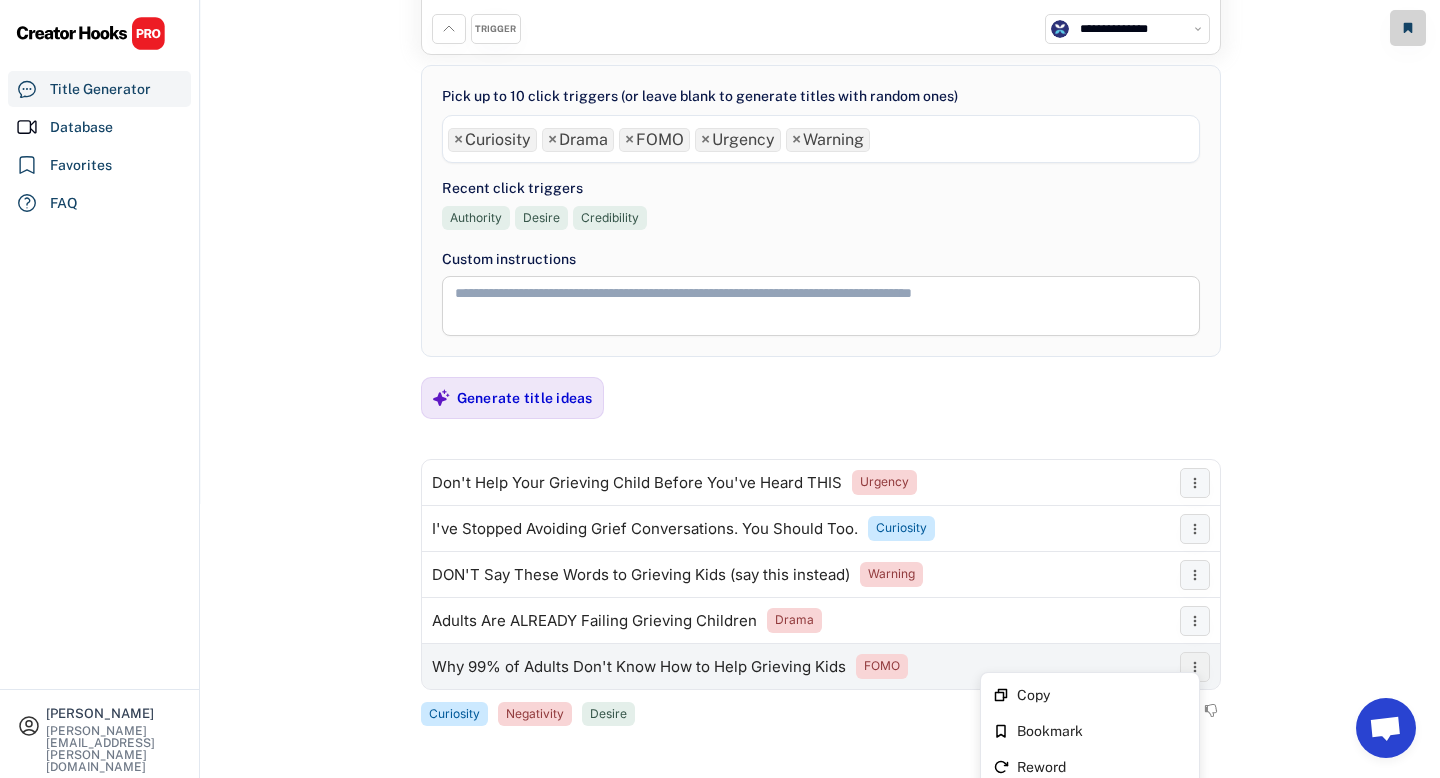 click 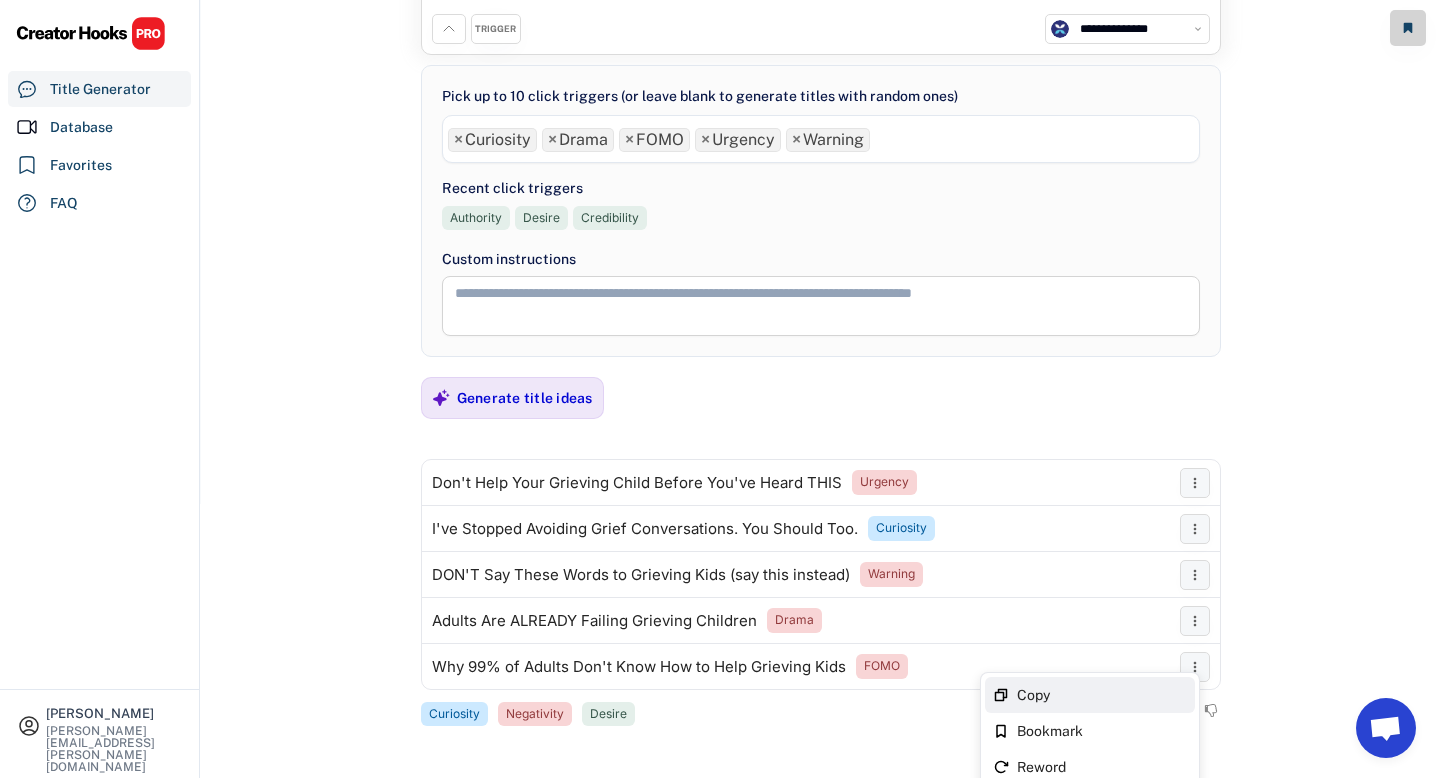 click on "Copy" at bounding box center [1102, 695] 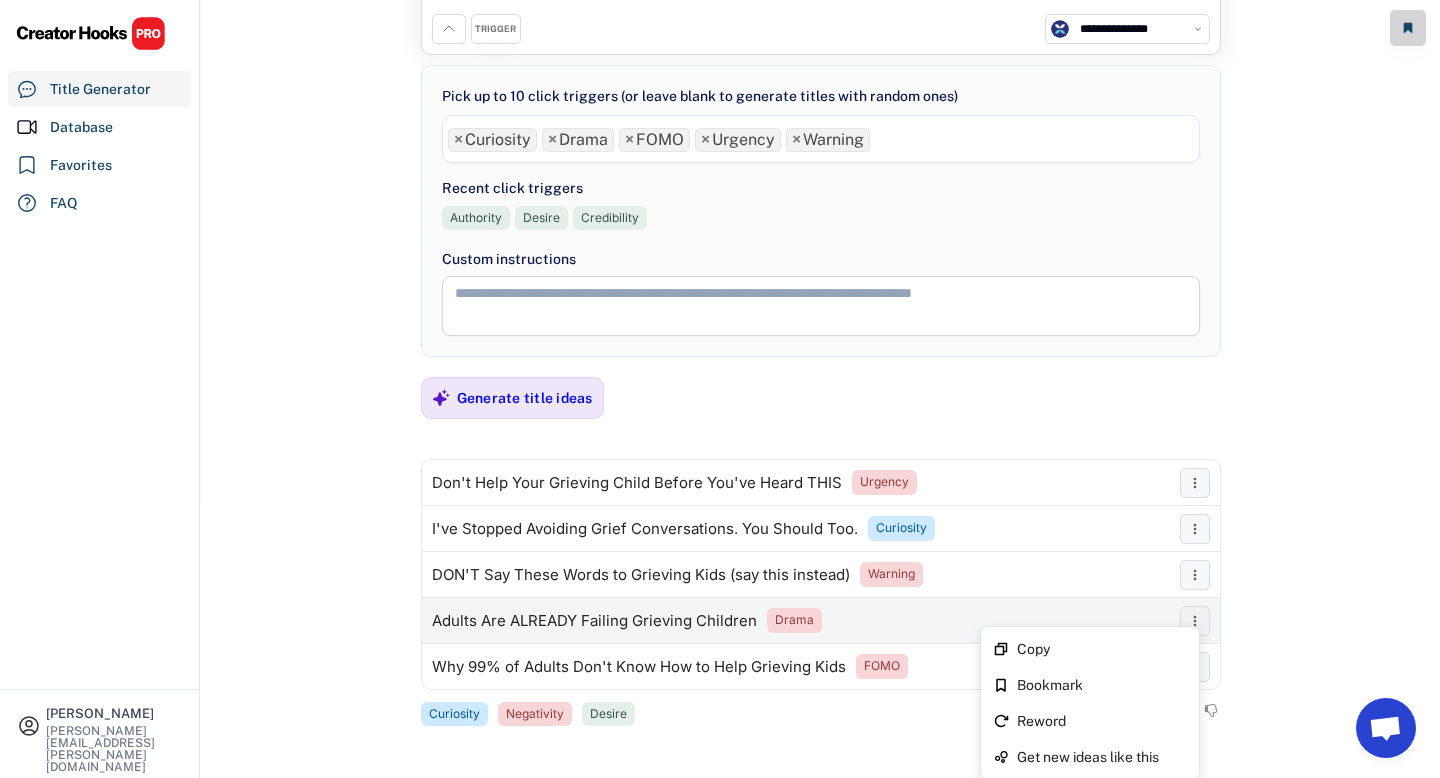 click 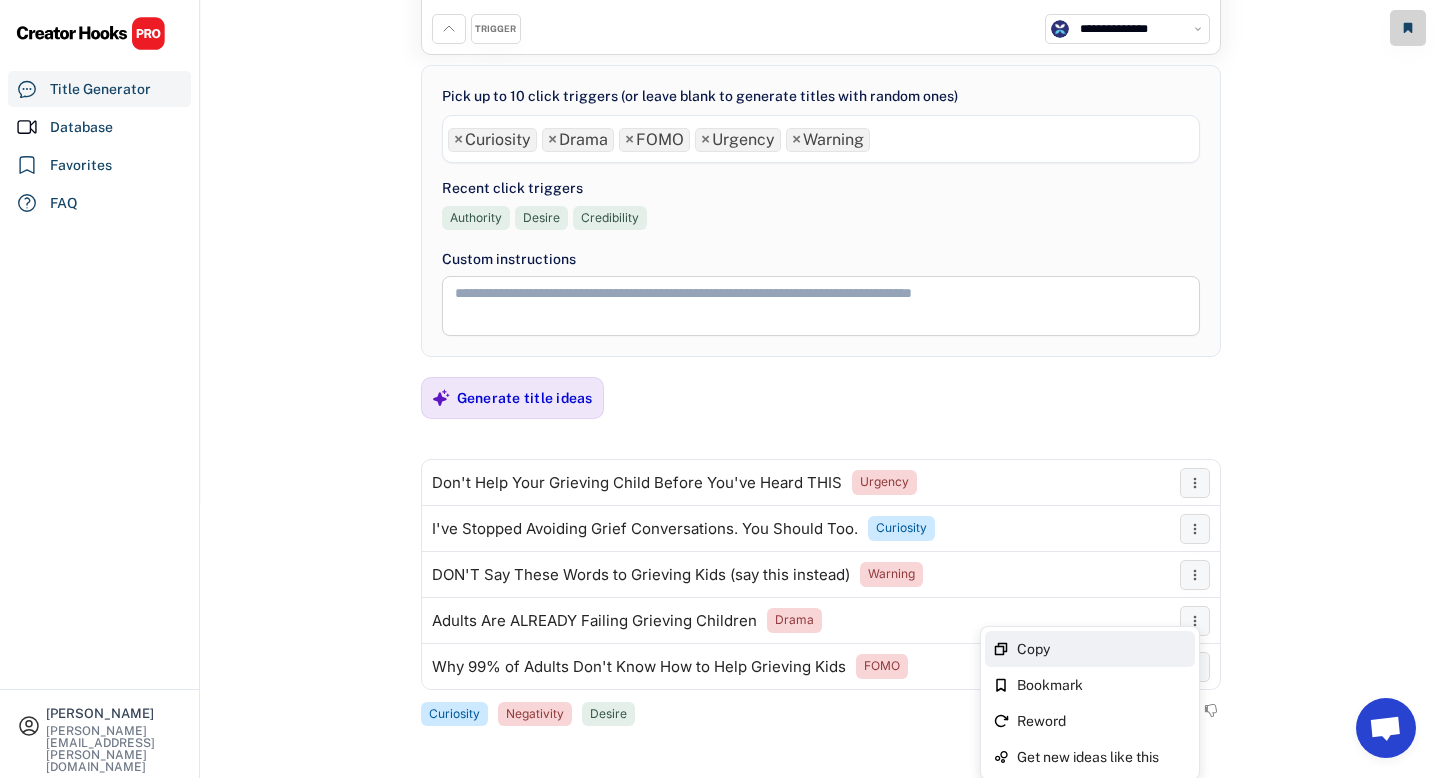 click on "Copy" at bounding box center (1090, 649) 